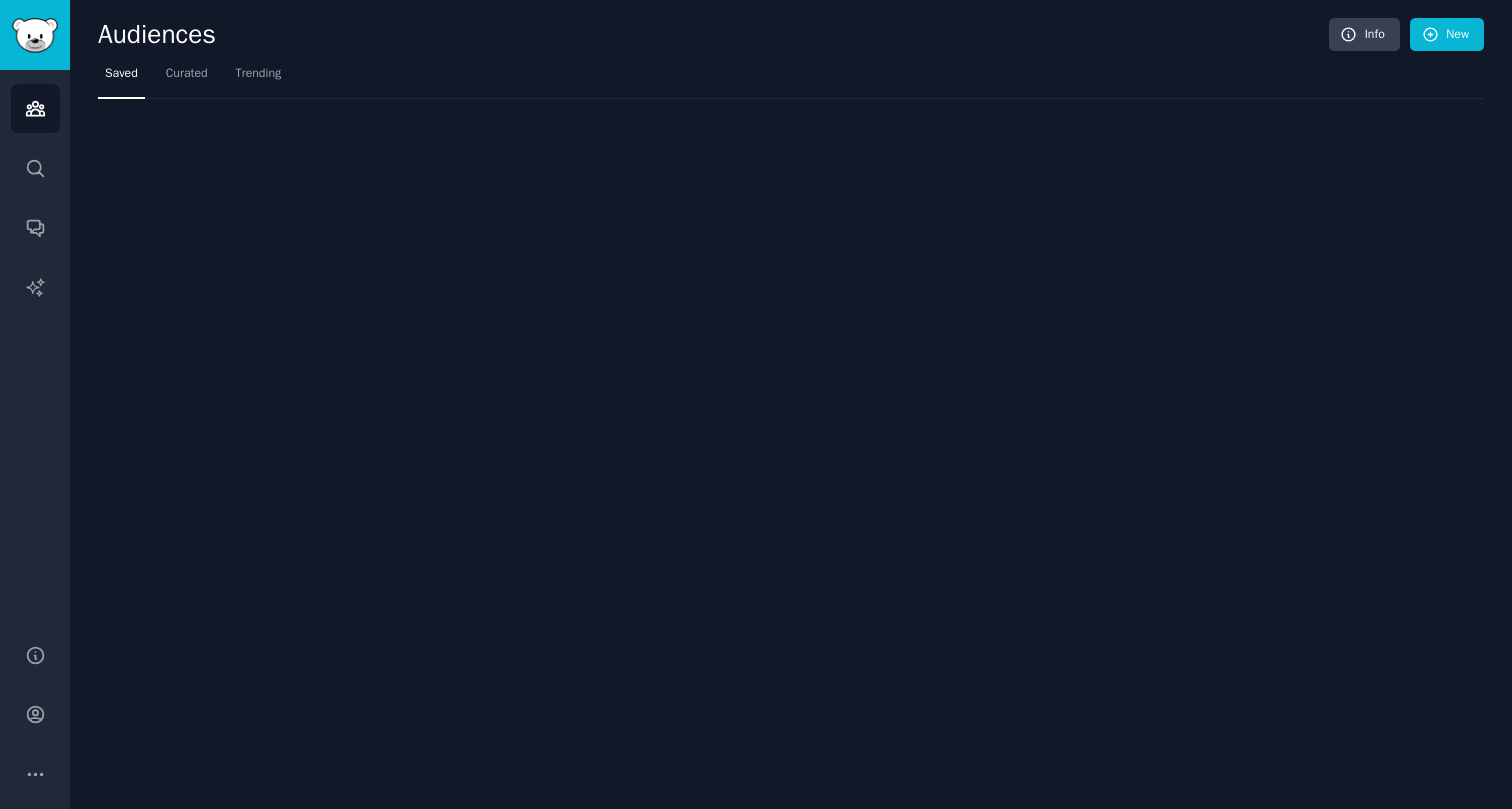 scroll, scrollTop: 0, scrollLeft: 0, axis: both 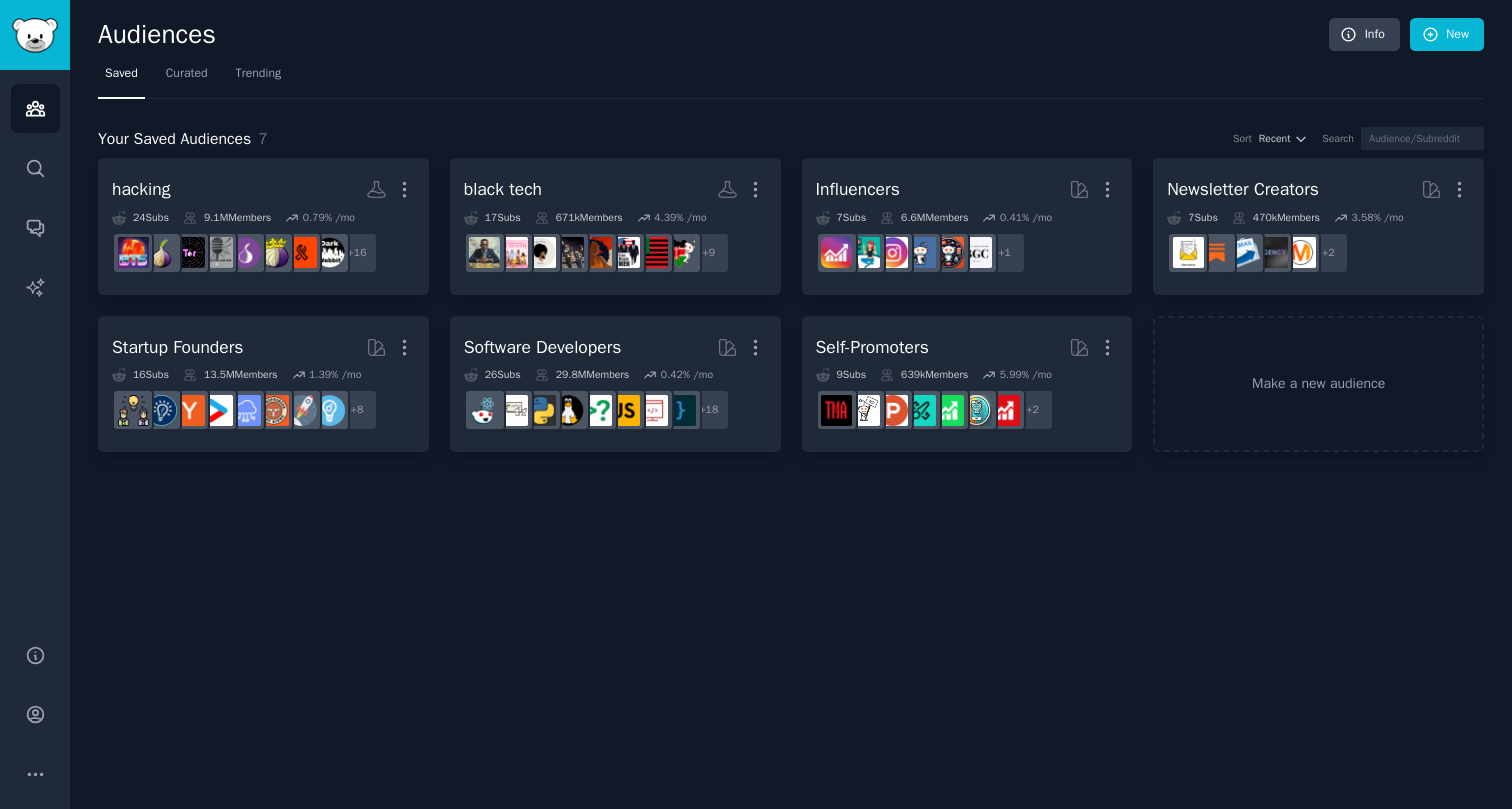 click on "Saved Curated Trending" at bounding box center (791, 78) 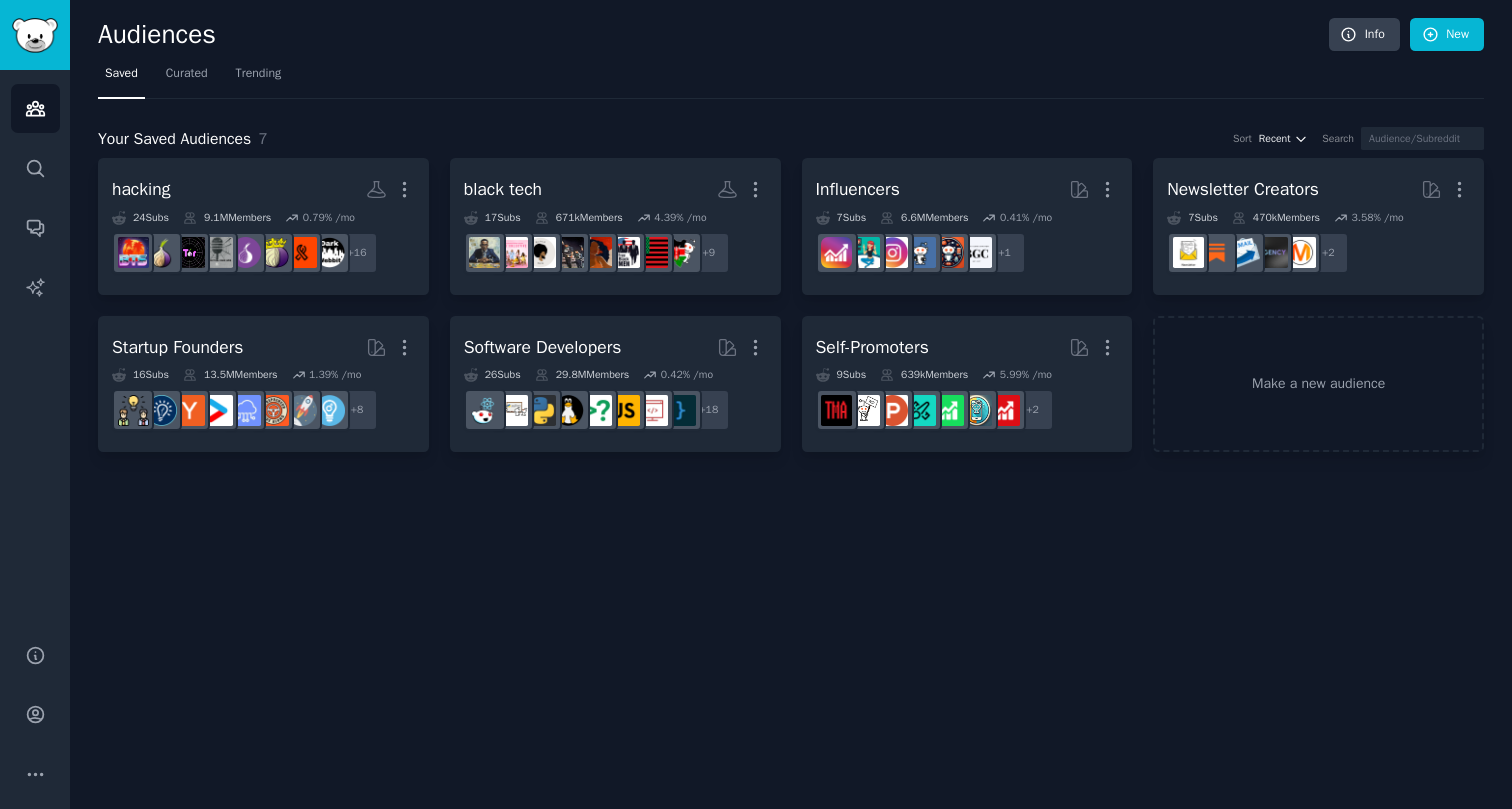 click 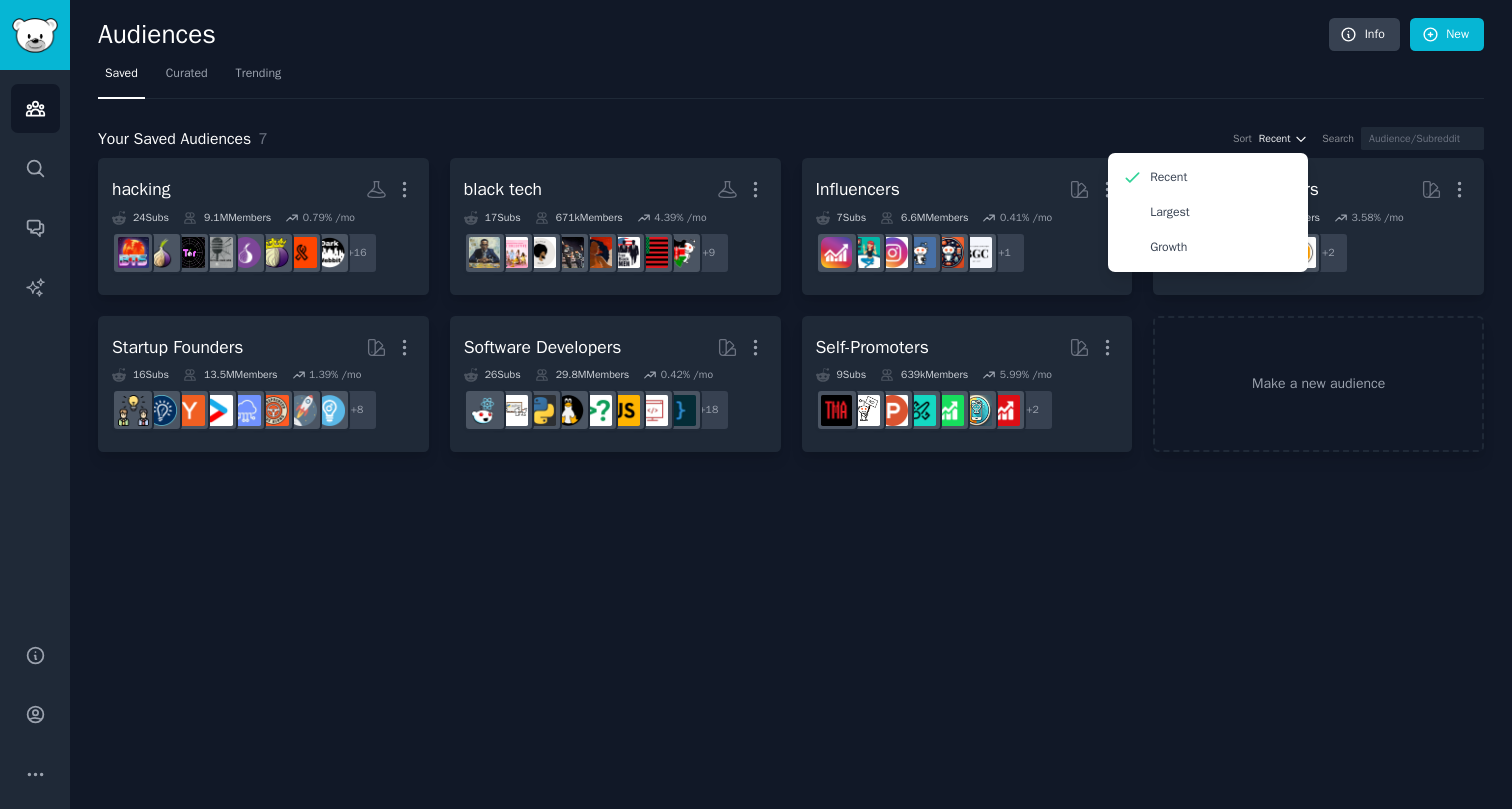 click 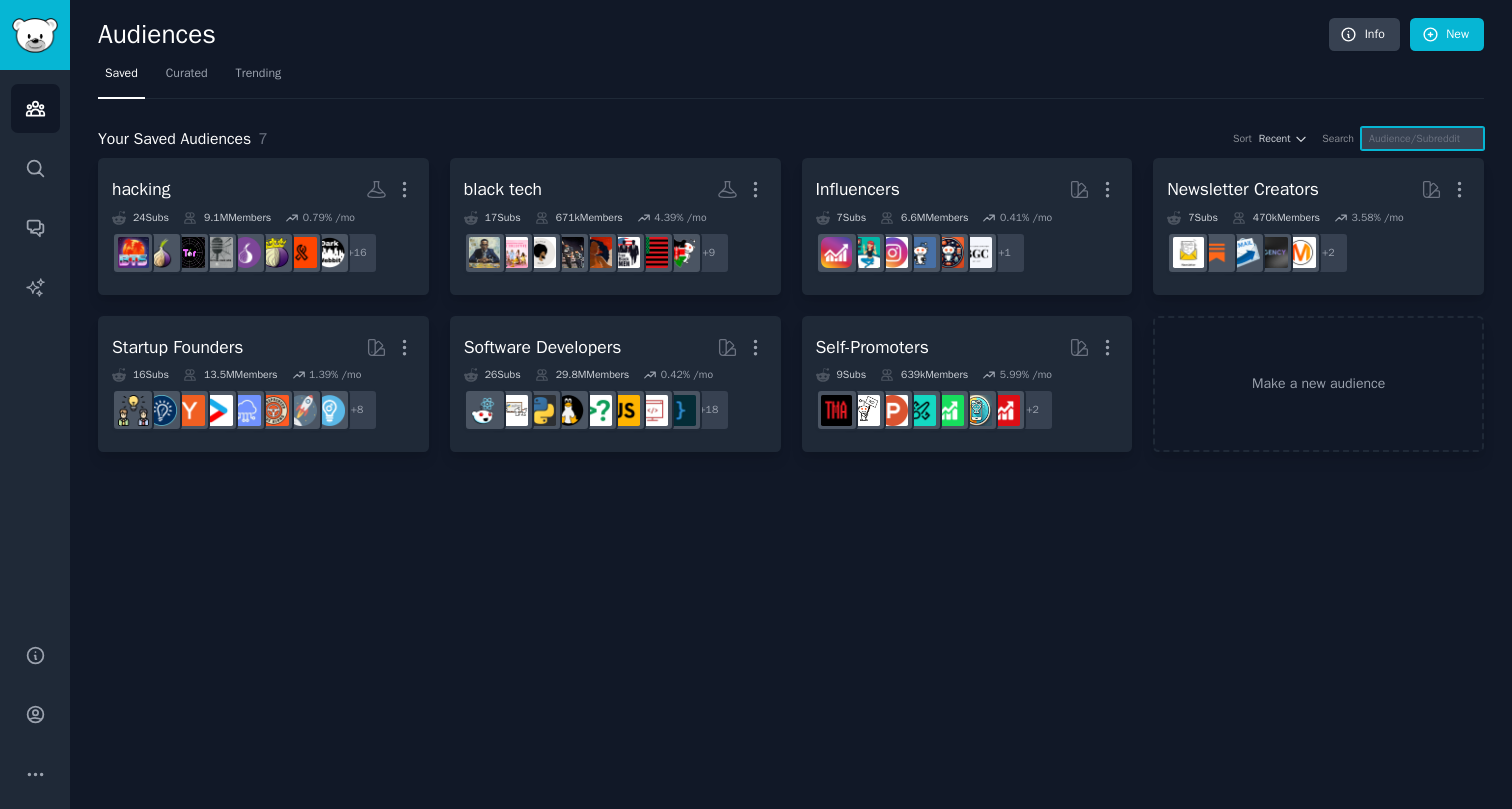 click at bounding box center (1422, 138) 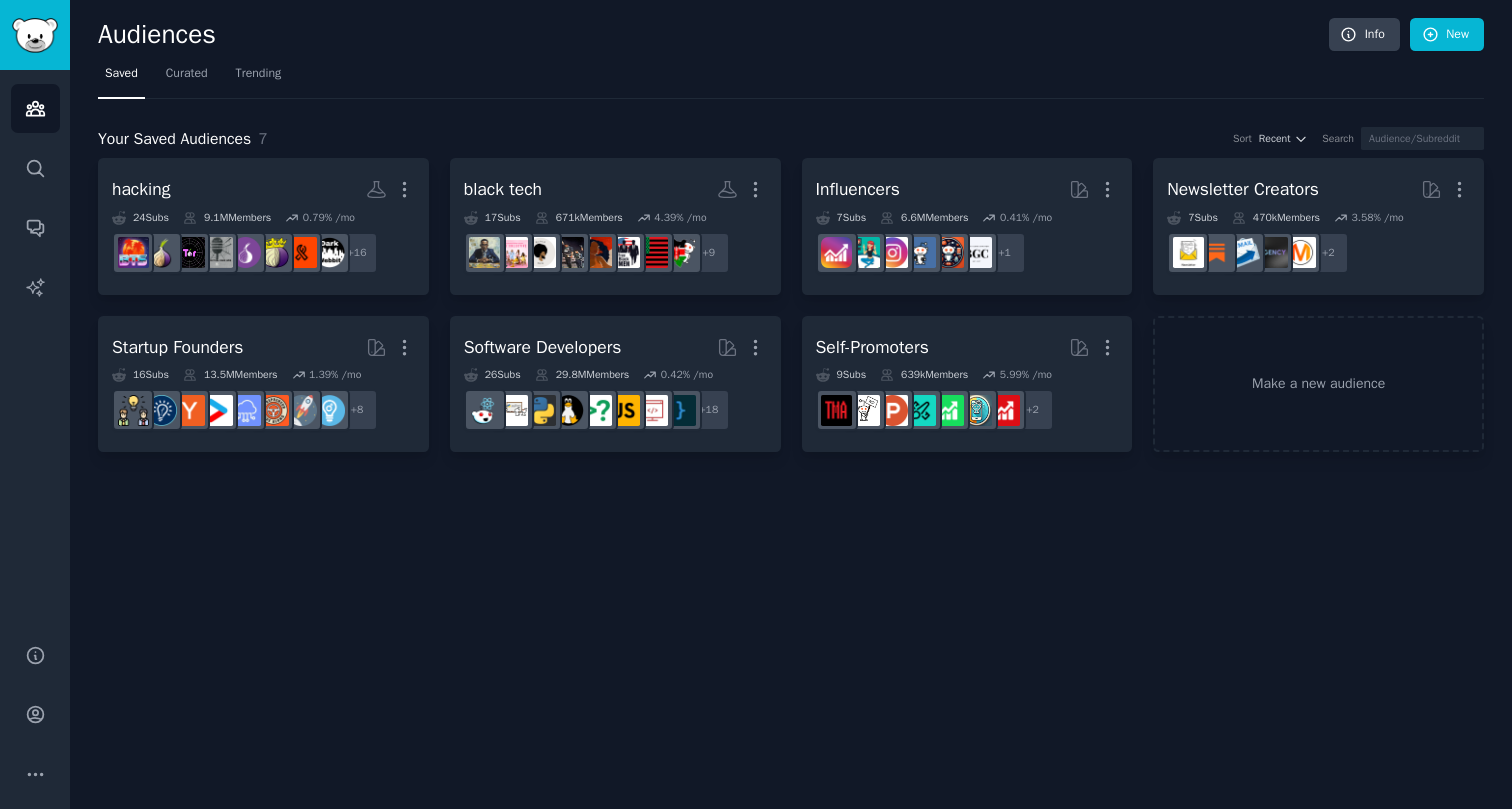 click on "Saved Curated Trending" at bounding box center [791, 78] 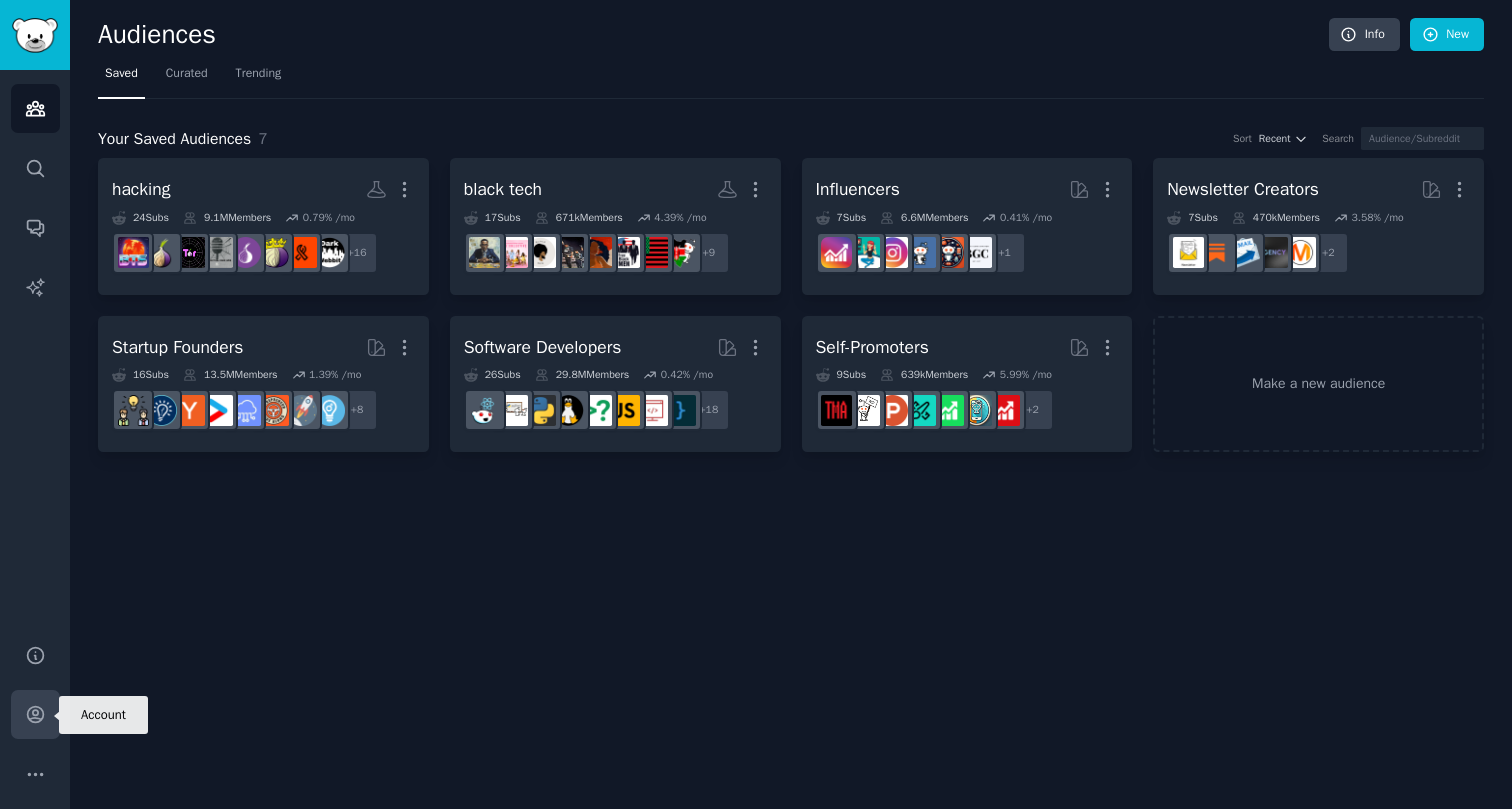 click on "Account" at bounding box center (35, 714) 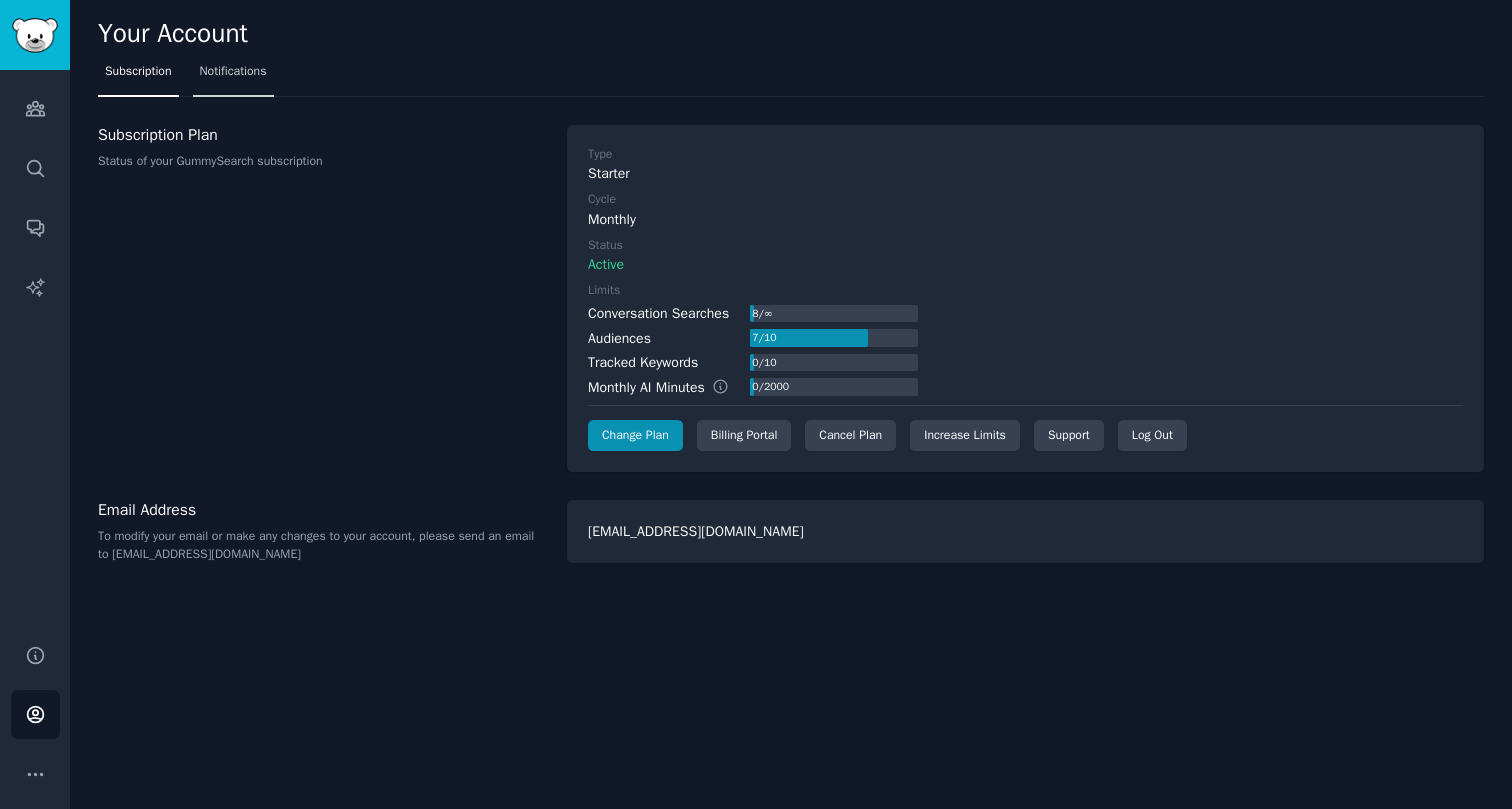 click on "Notifications" at bounding box center (233, 72) 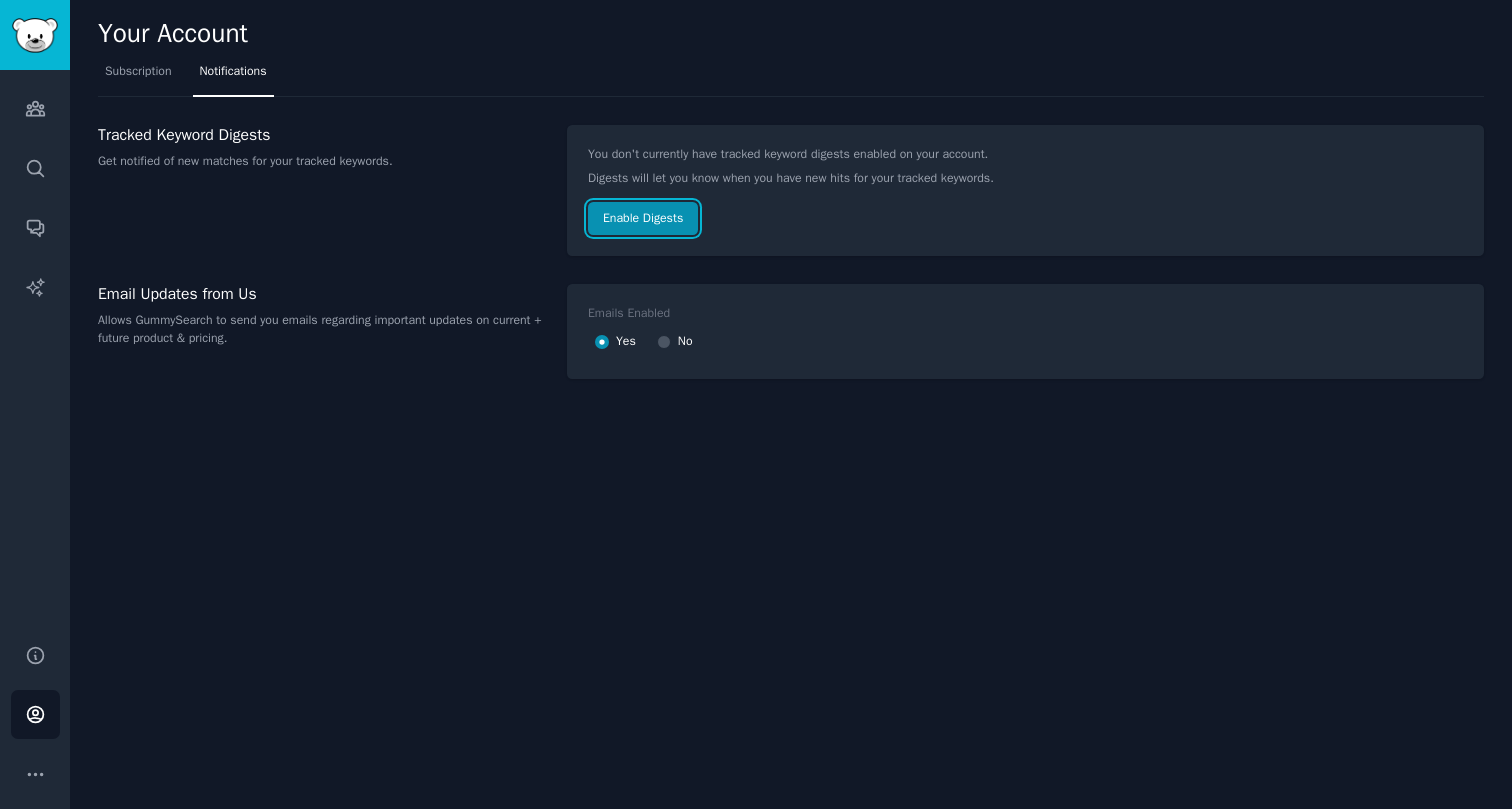 click on "Enable Digests" at bounding box center [643, 219] 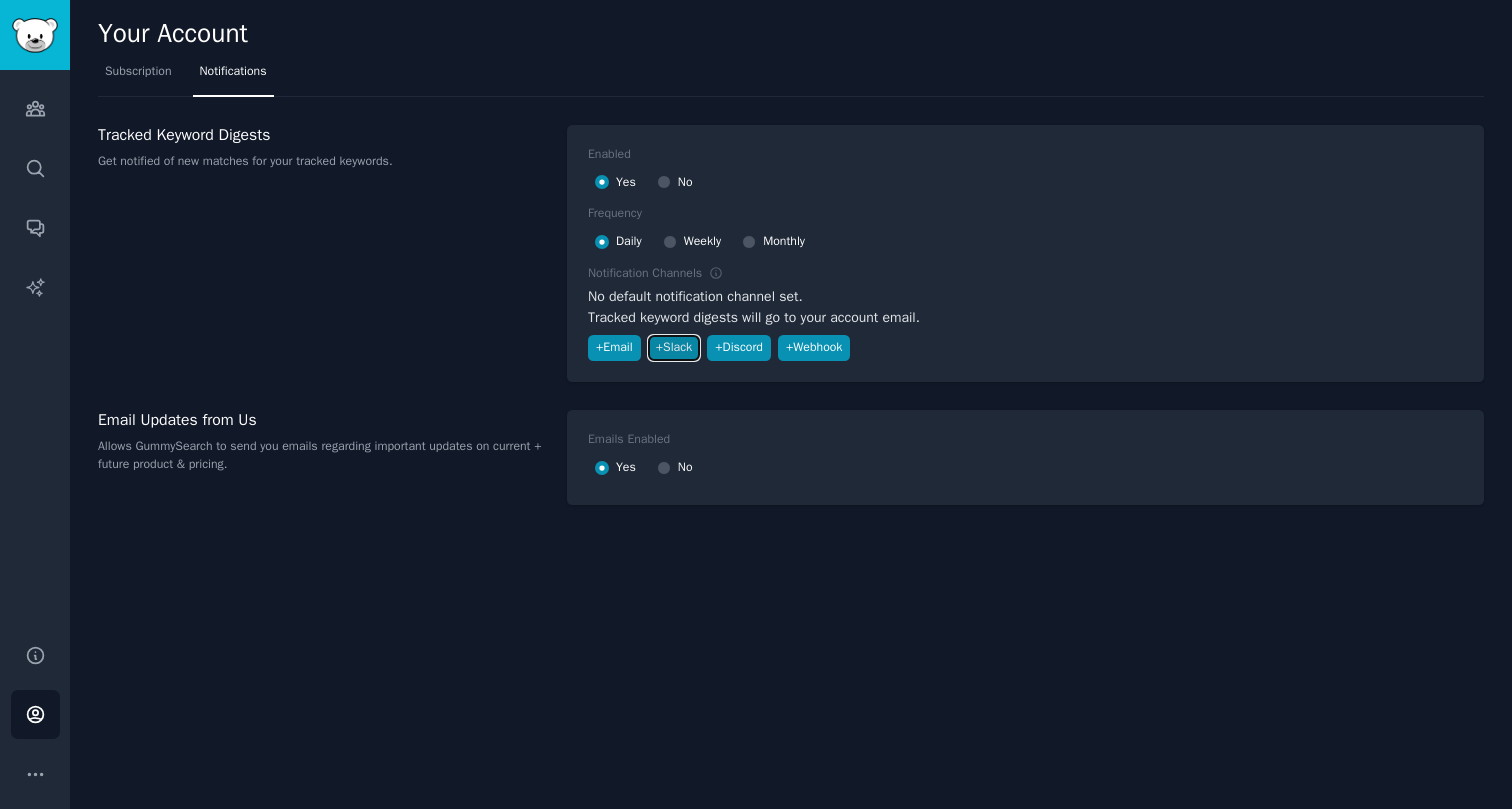 click on "+  Slack" at bounding box center (674, 348) 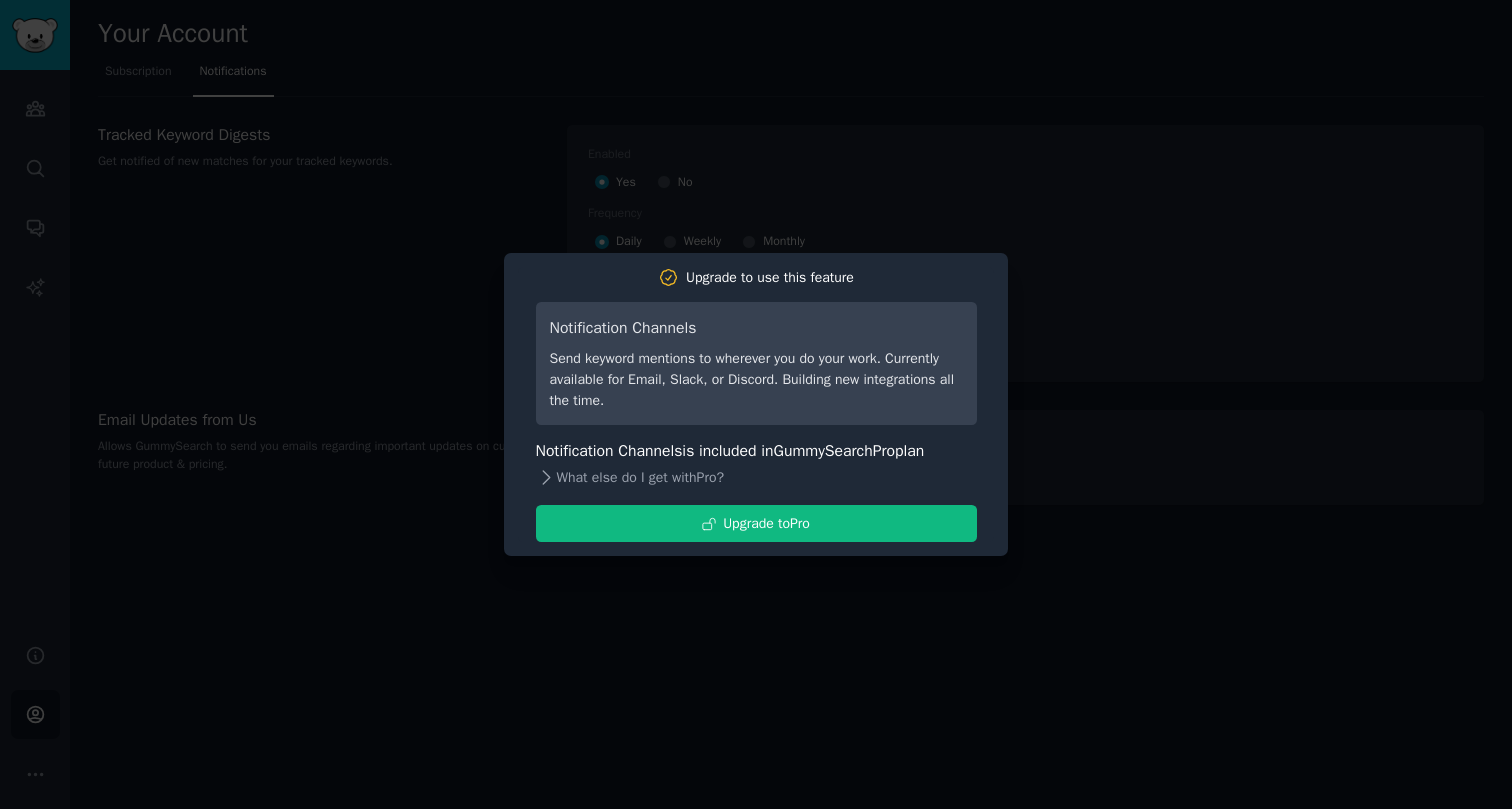 click on "What else do I get with  Pro ?" at bounding box center [756, 477] 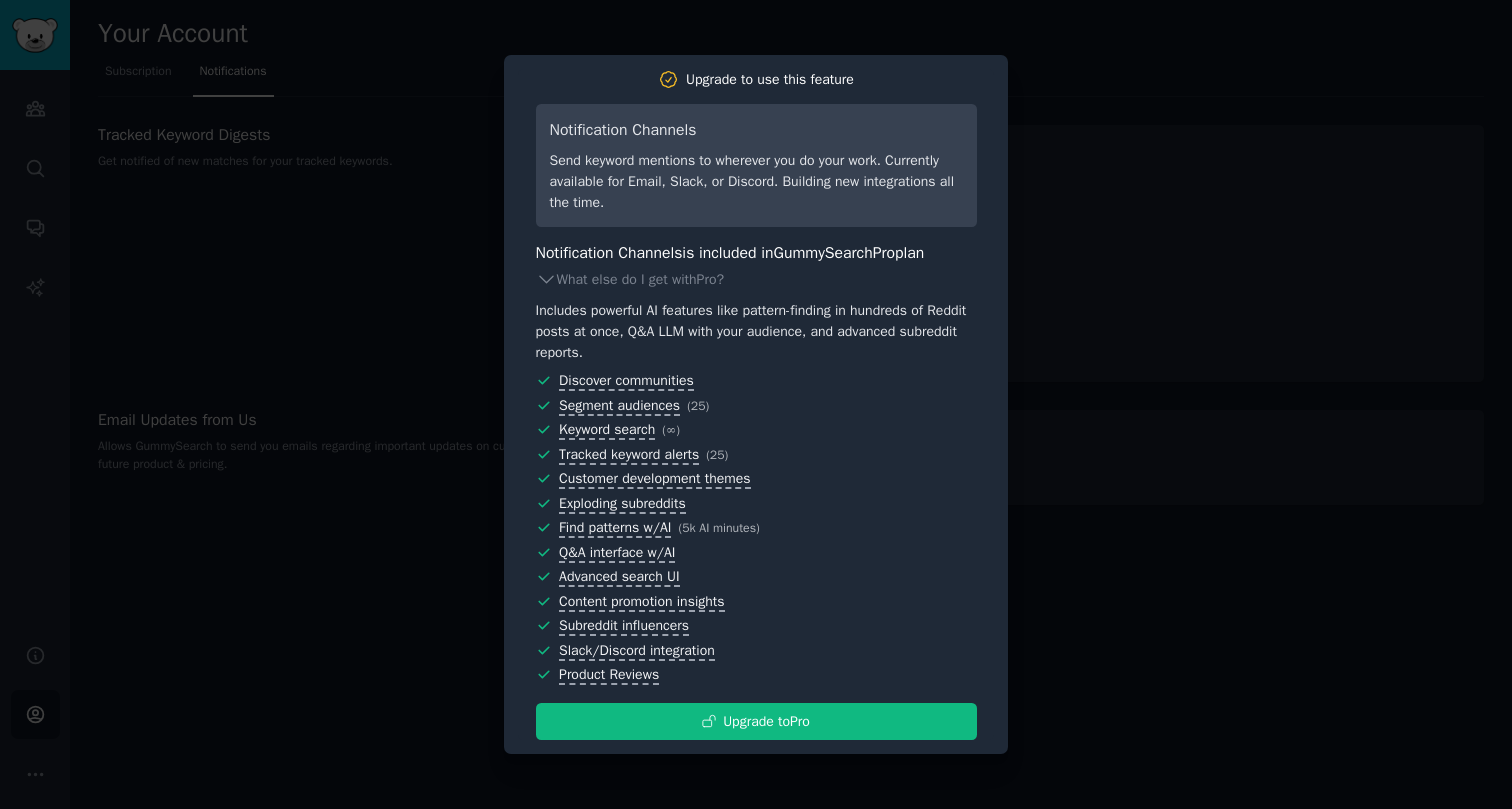click at bounding box center [756, 404] 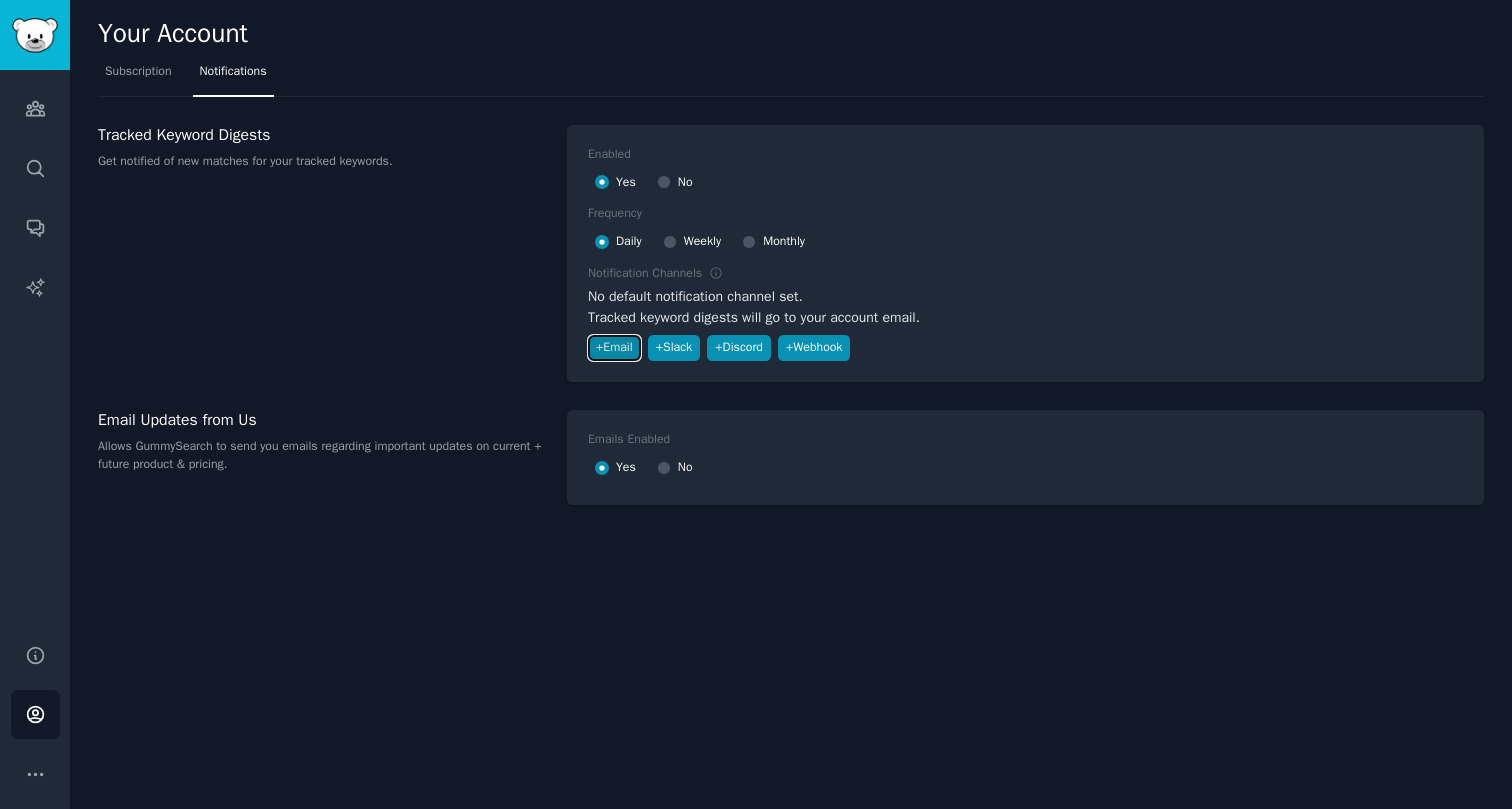 click on "+  Email" at bounding box center [614, 348] 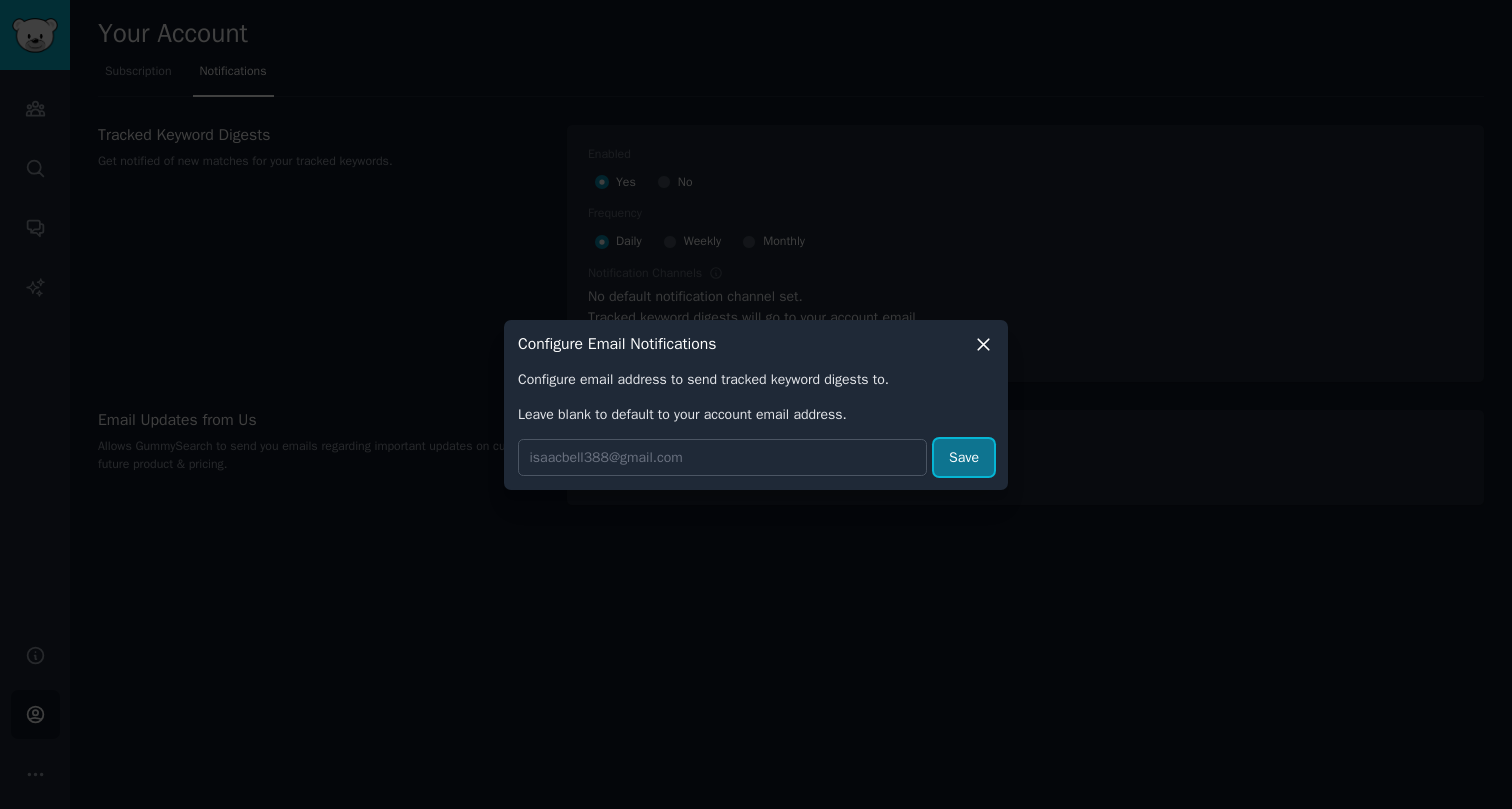 click on "Save" at bounding box center (964, 457) 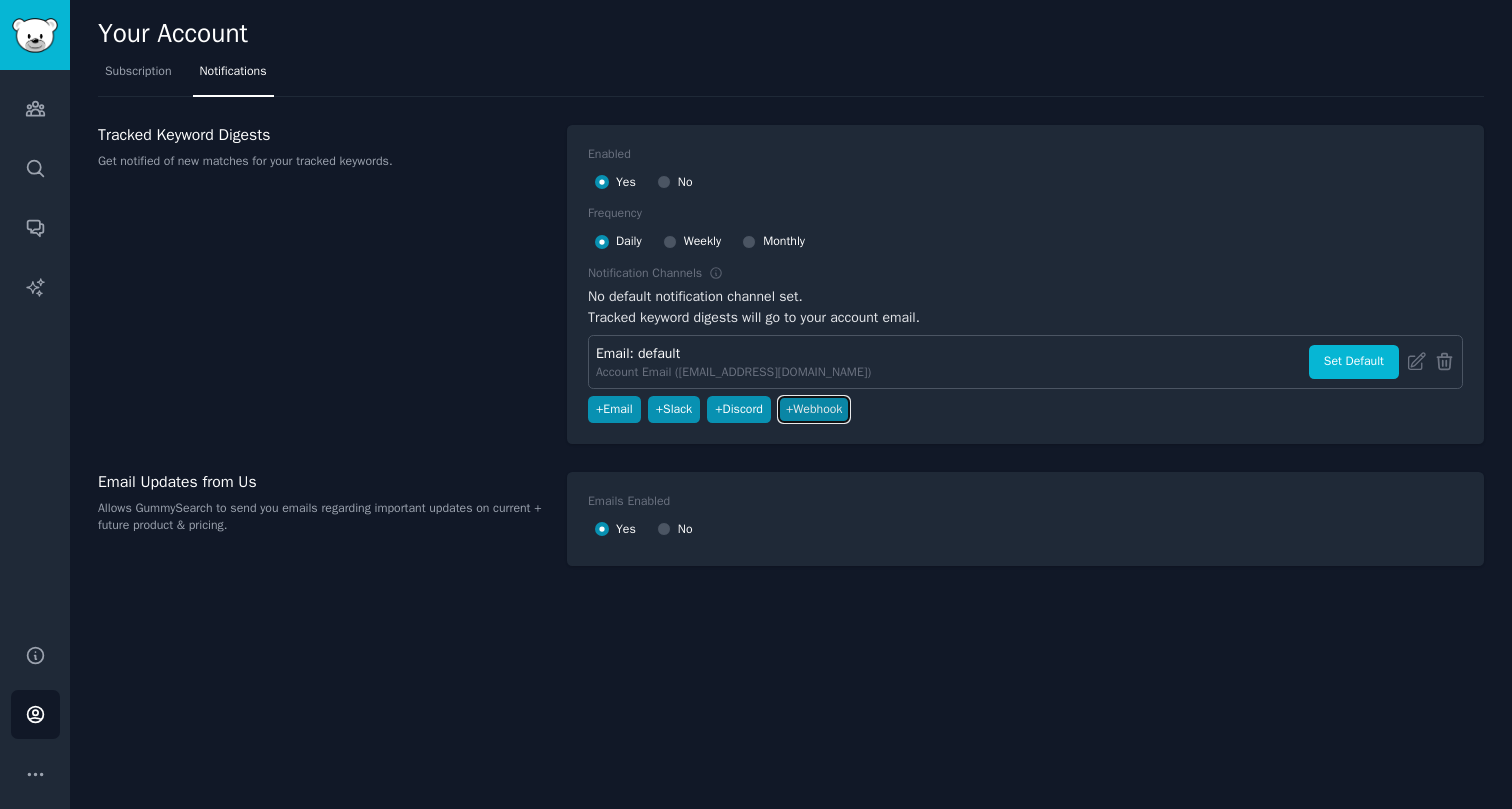 click on "+  Webhook" at bounding box center (814, 410) 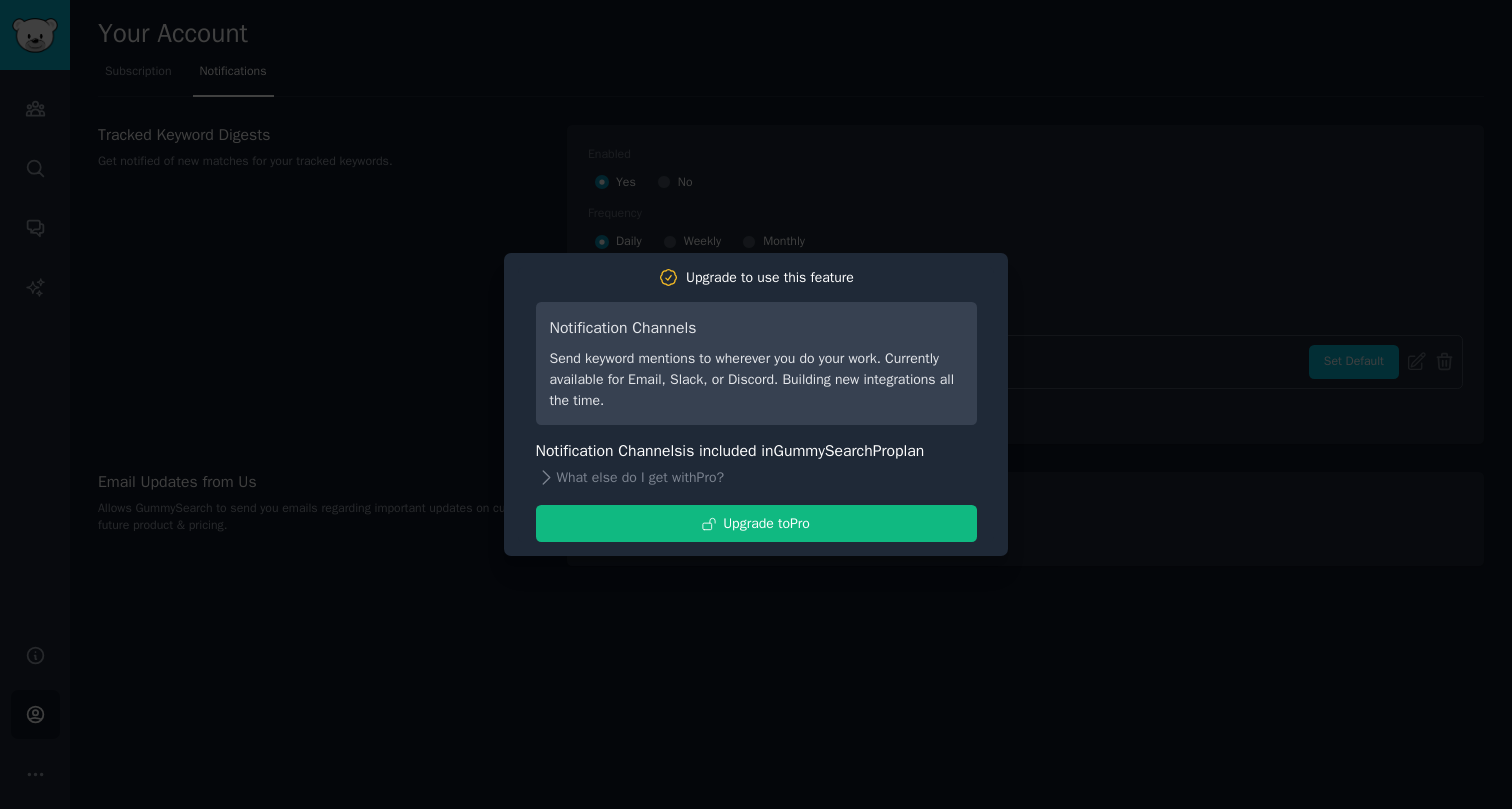 click at bounding box center (756, 404) 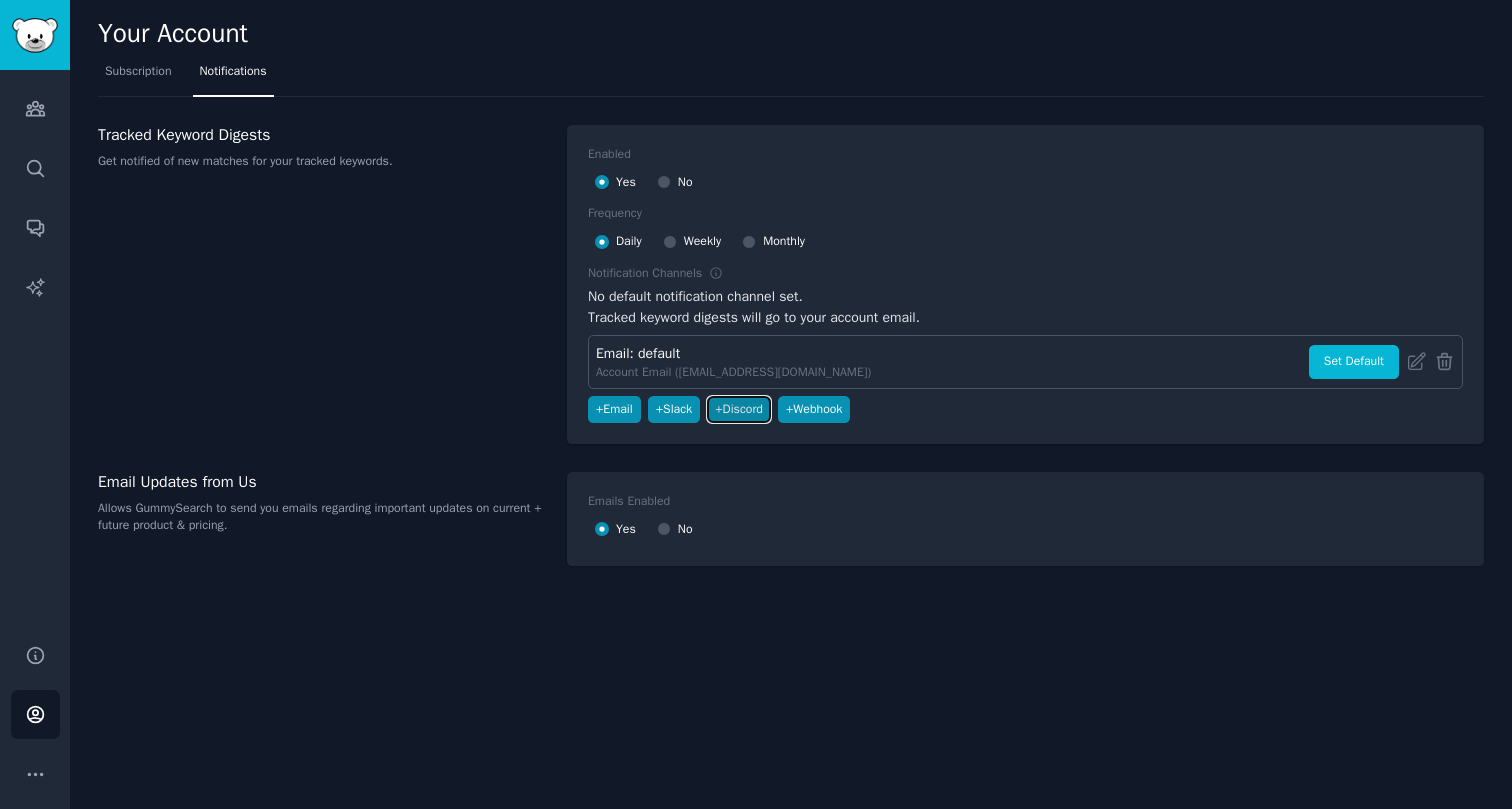 click on "+  Discord" at bounding box center [739, 410] 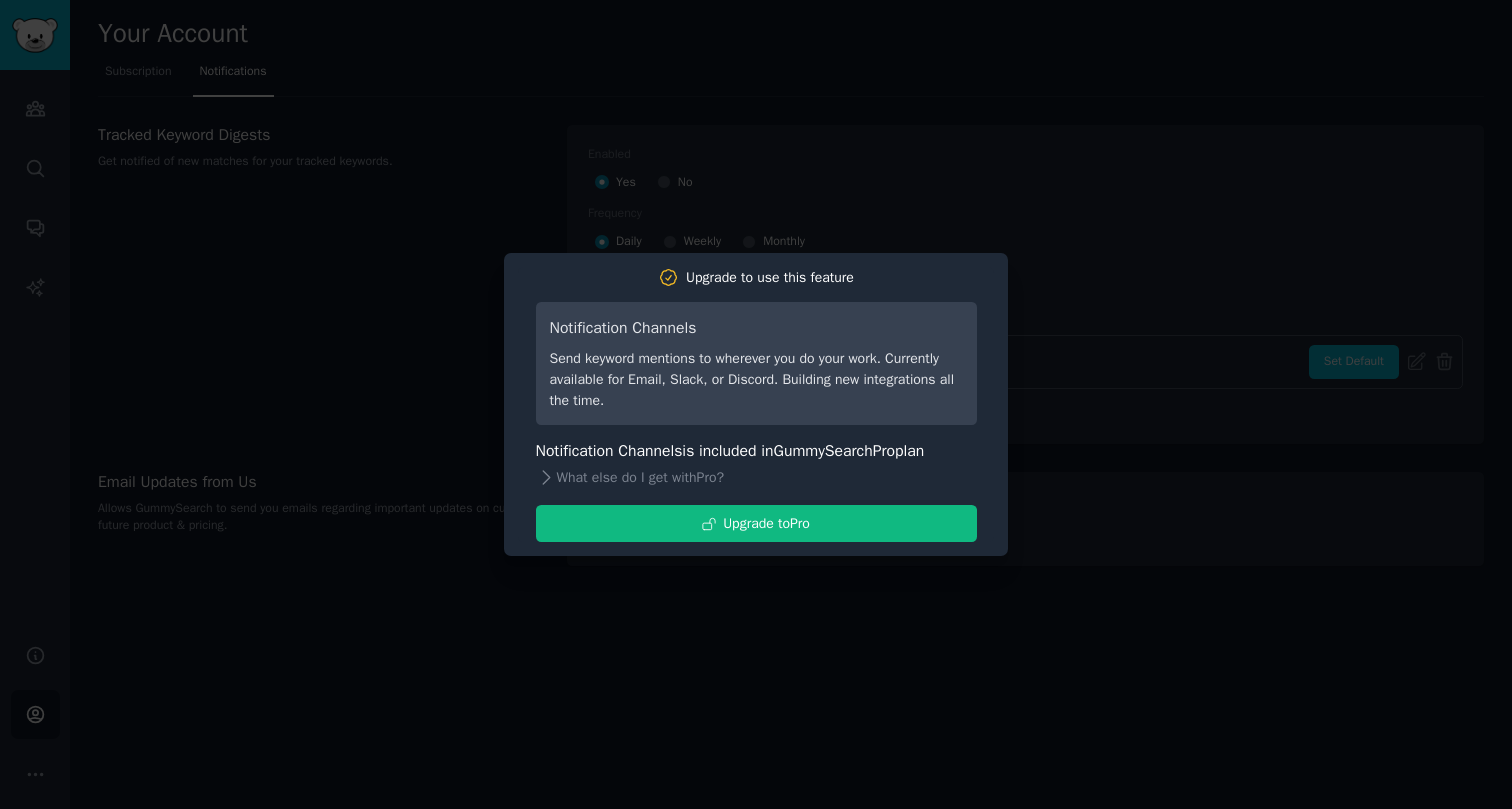 click at bounding box center (756, 404) 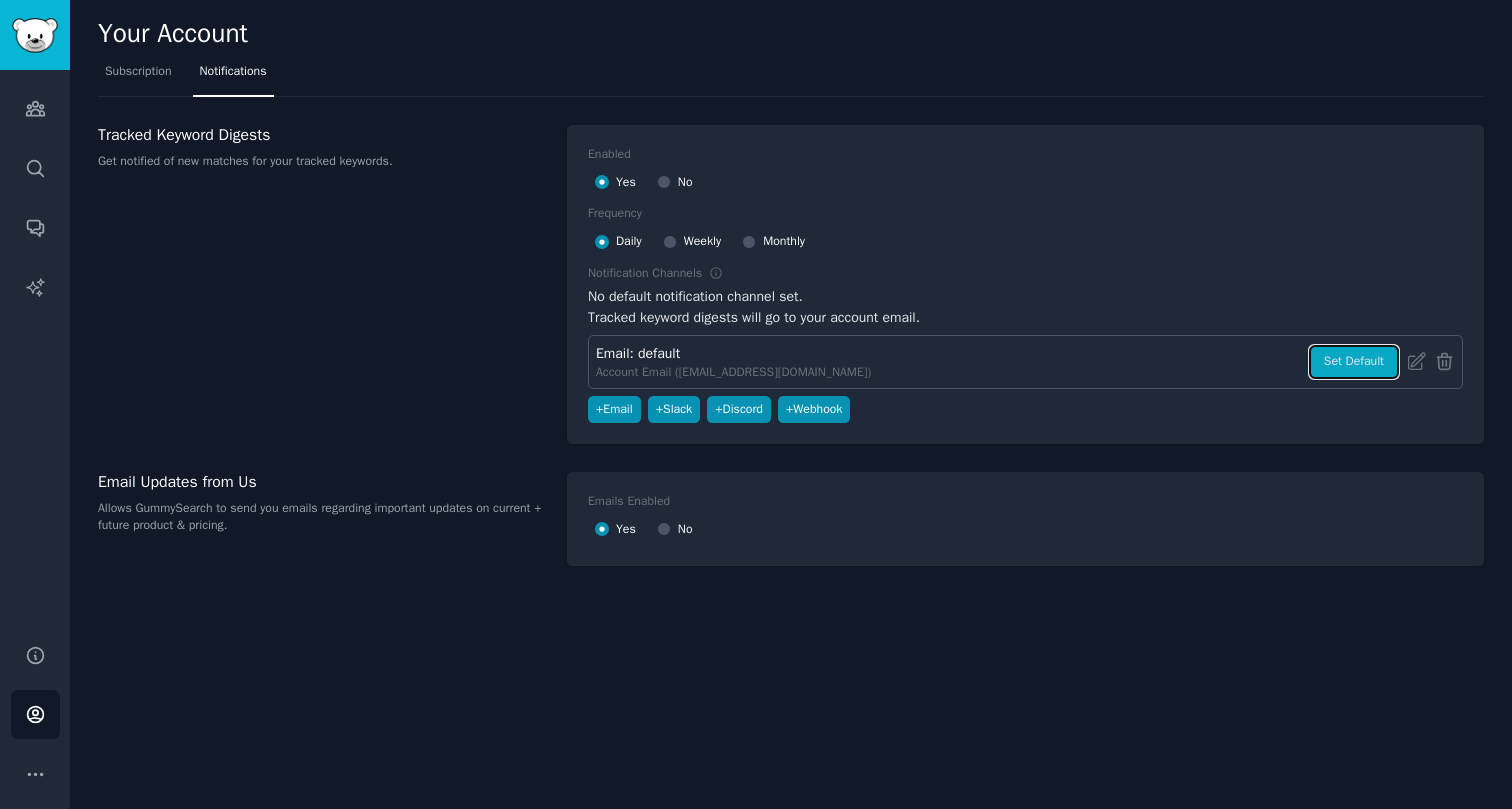 click on "Set Default" at bounding box center [1354, 362] 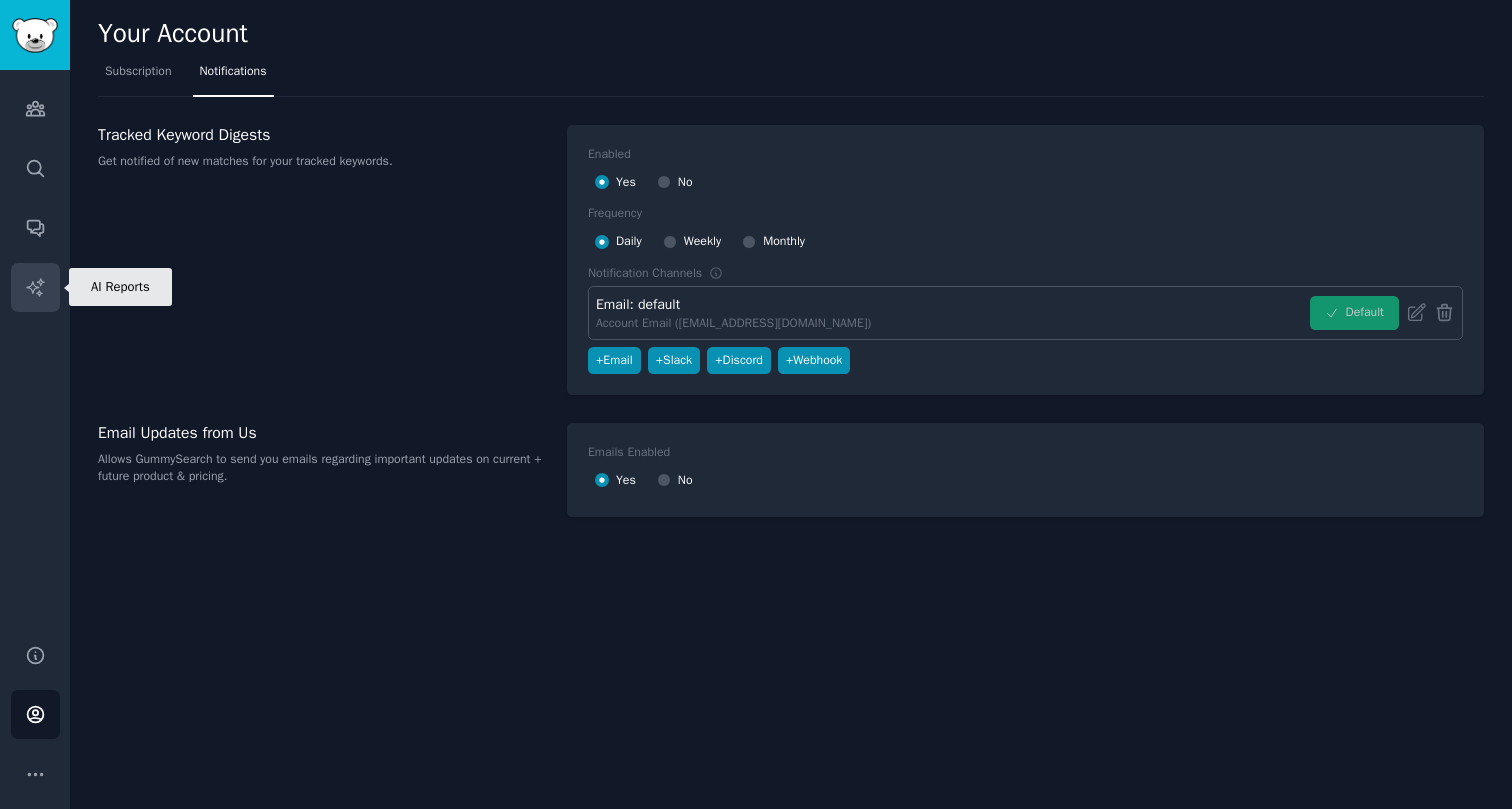 click 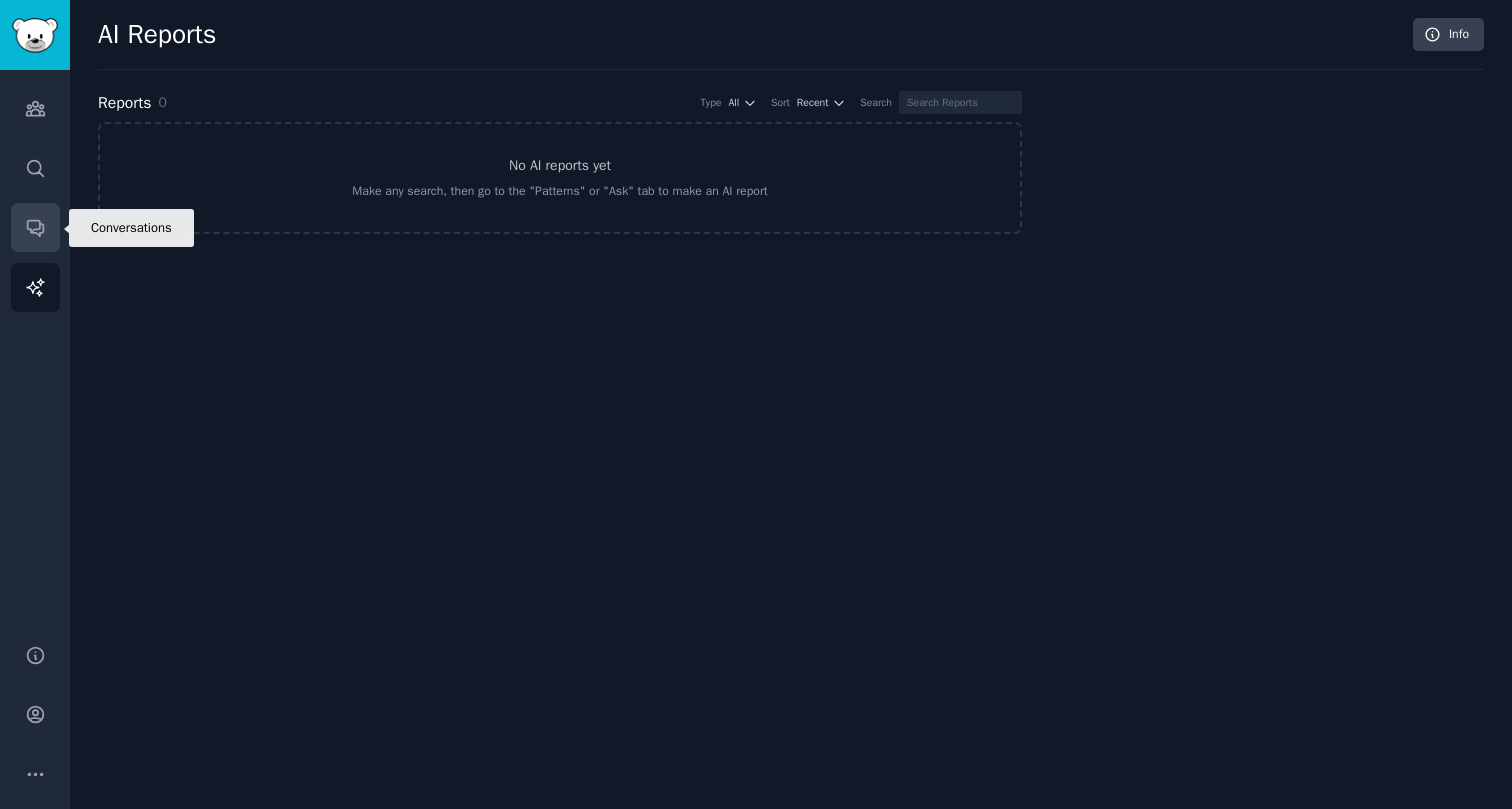 click on "Conversations" at bounding box center [35, 227] 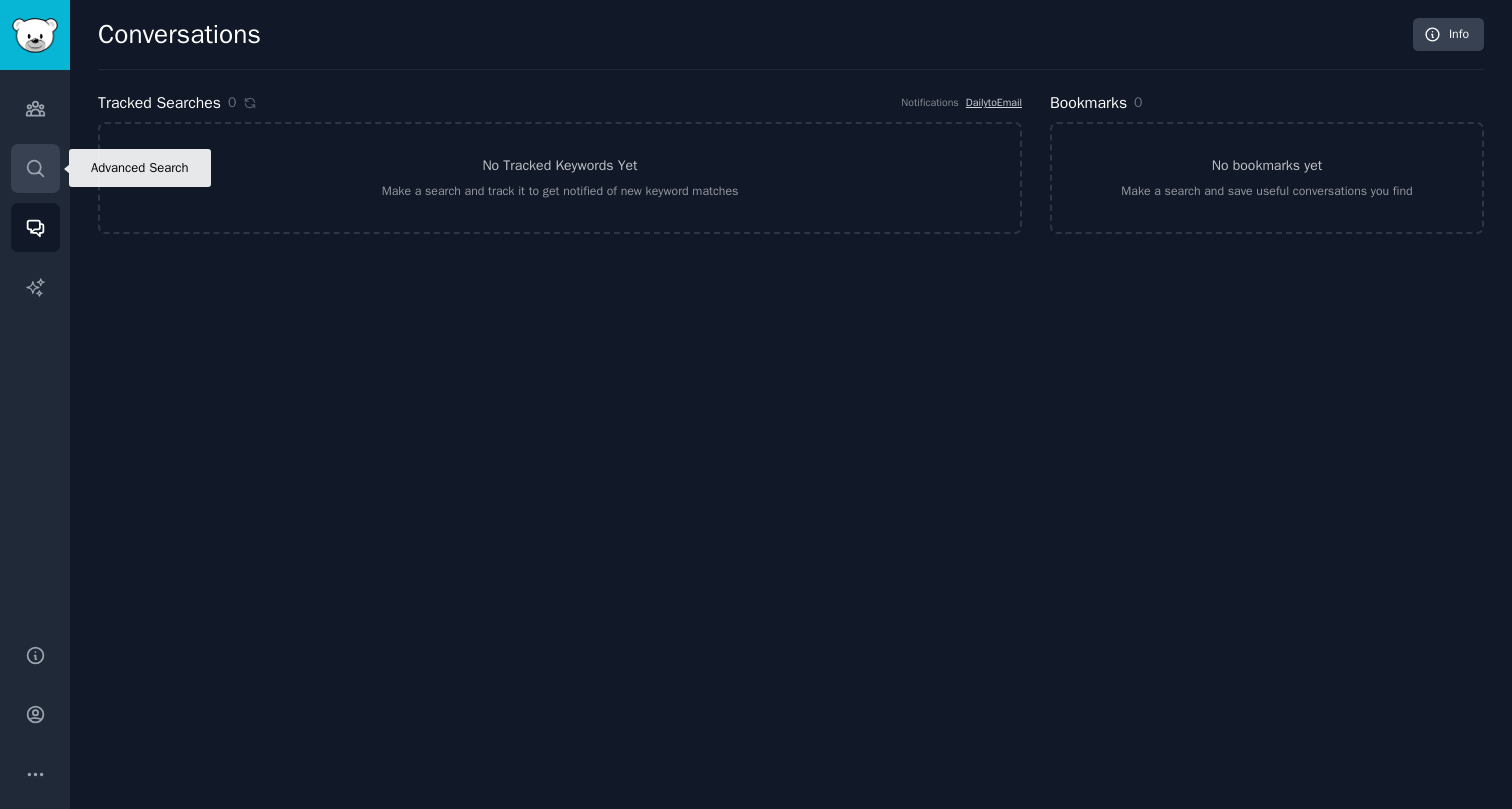 click on "Search" at bounding box center (35, 168) 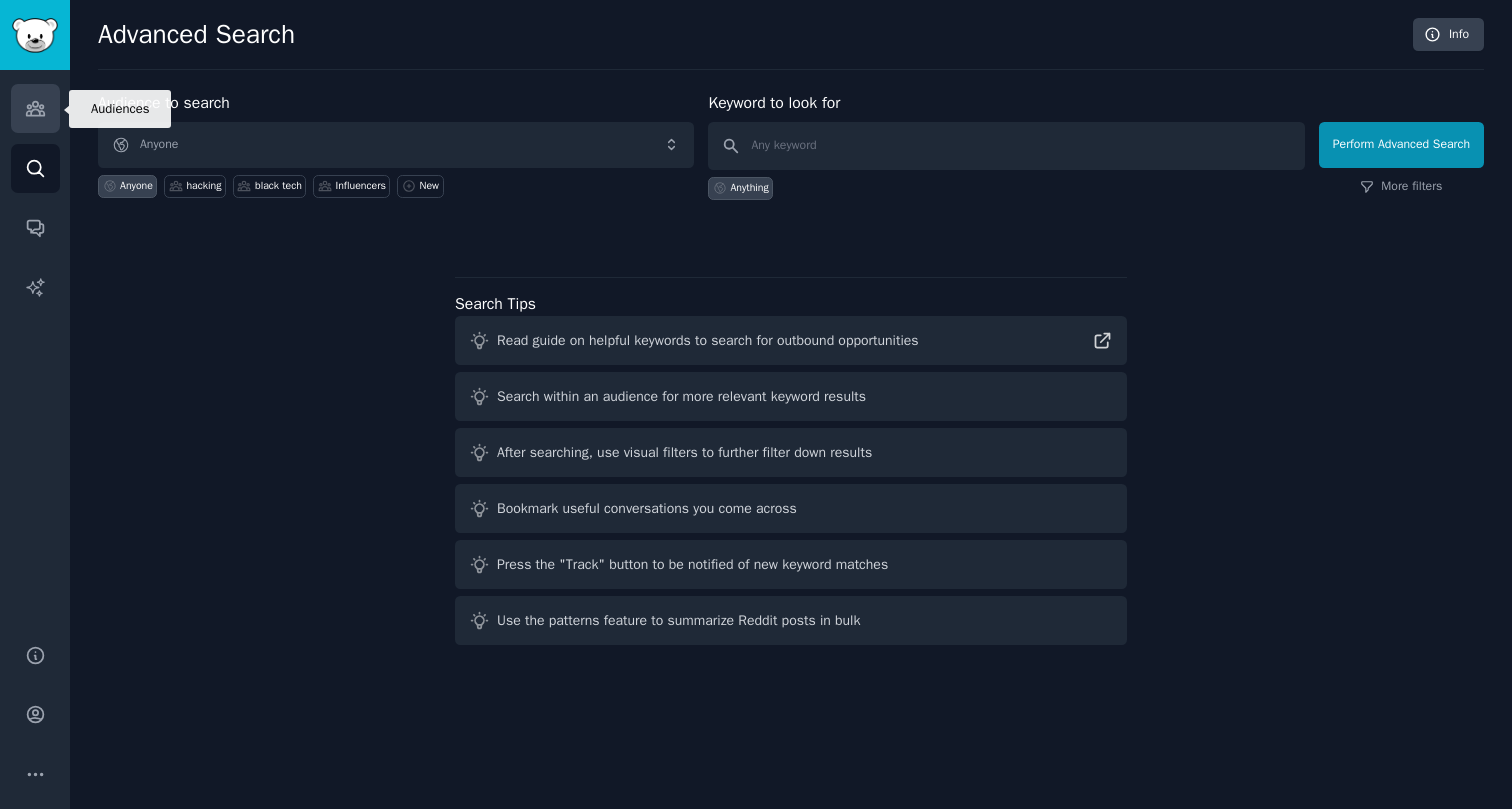 click on "Audiences" at bounding box center (35, 108) 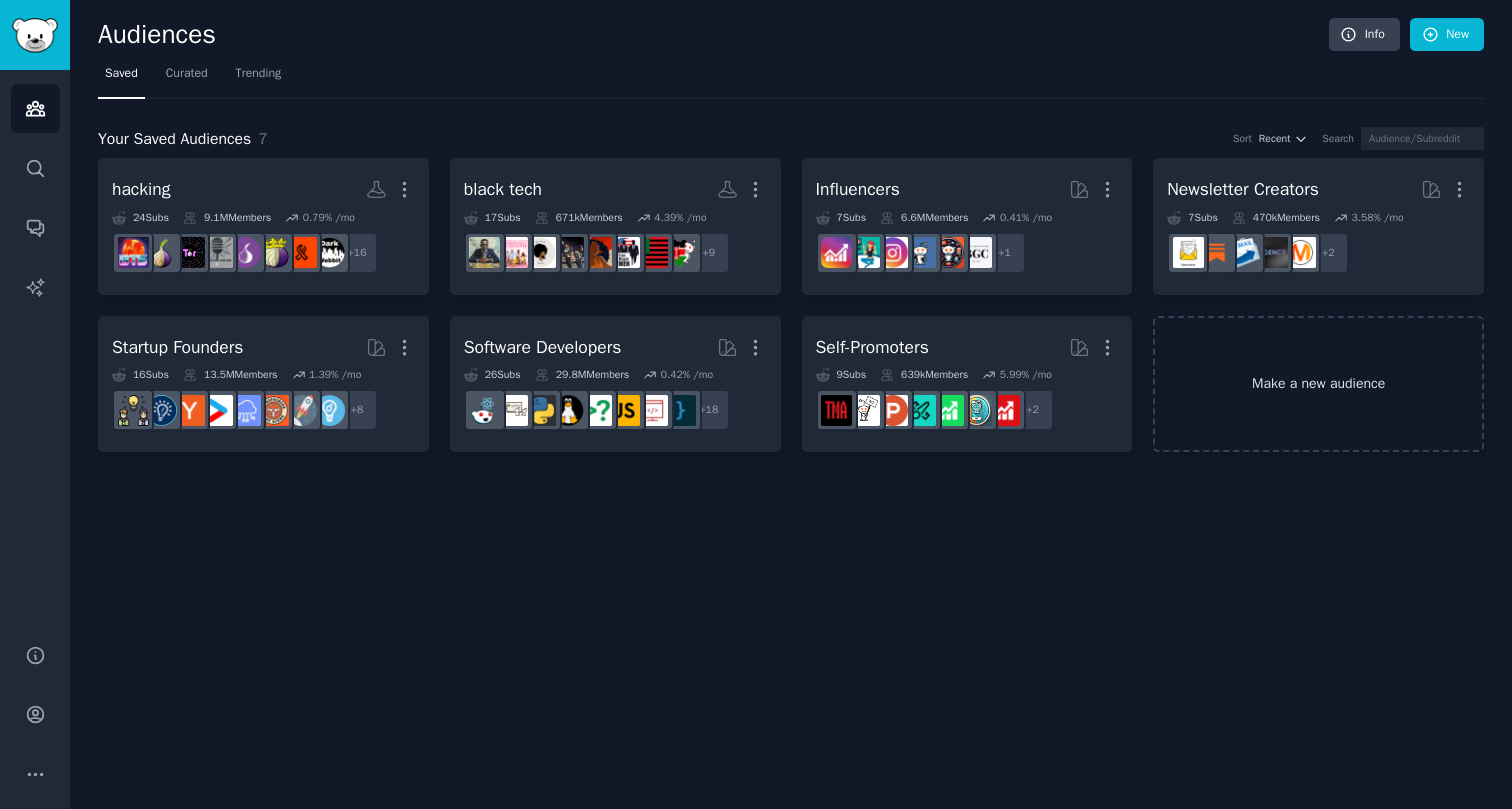 click on "Make a new audience" at bounding box center (1318, 384) 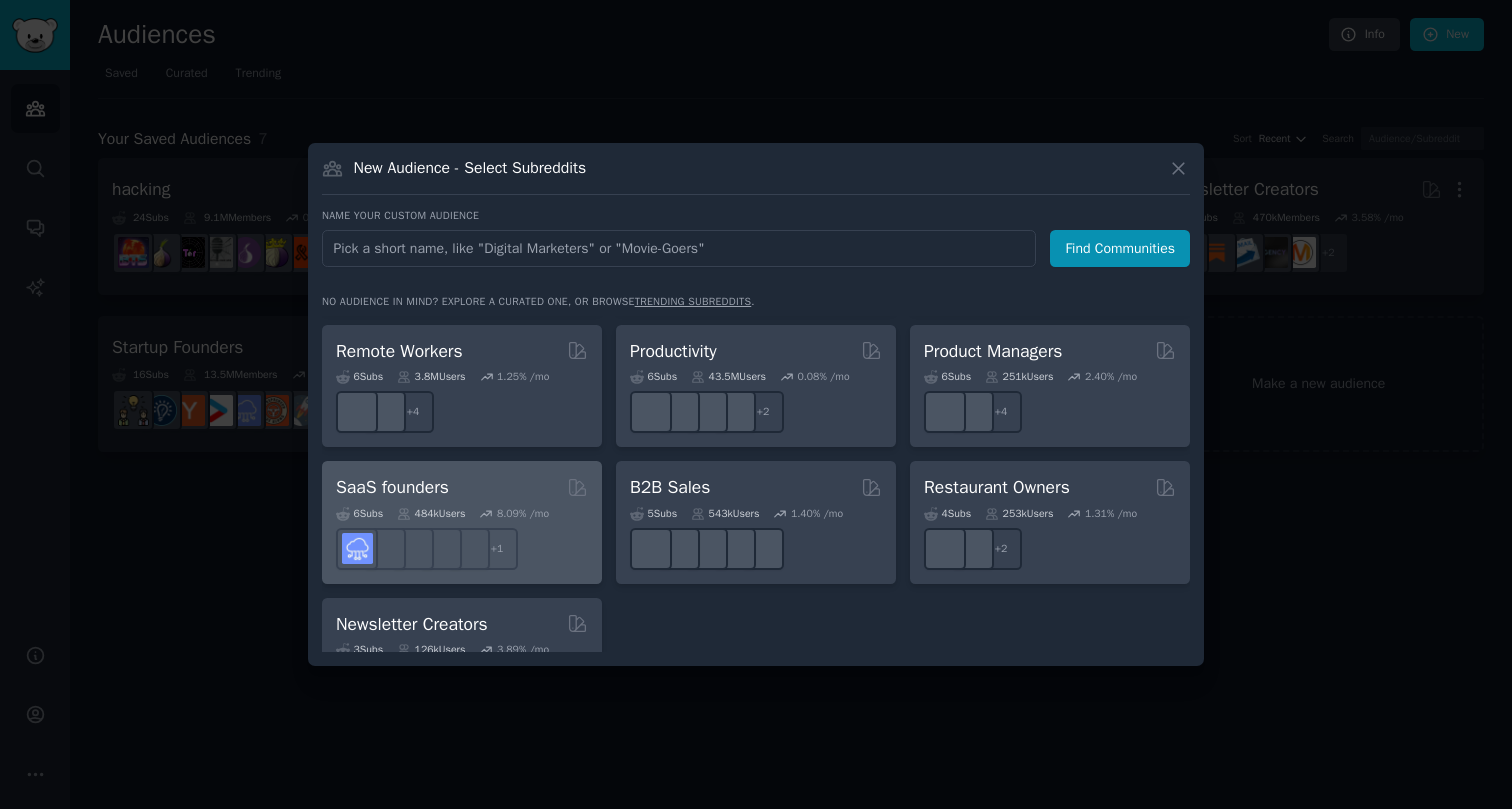 scroll, scrollTop: 1561, scrollLeft: 0, axis: vertical 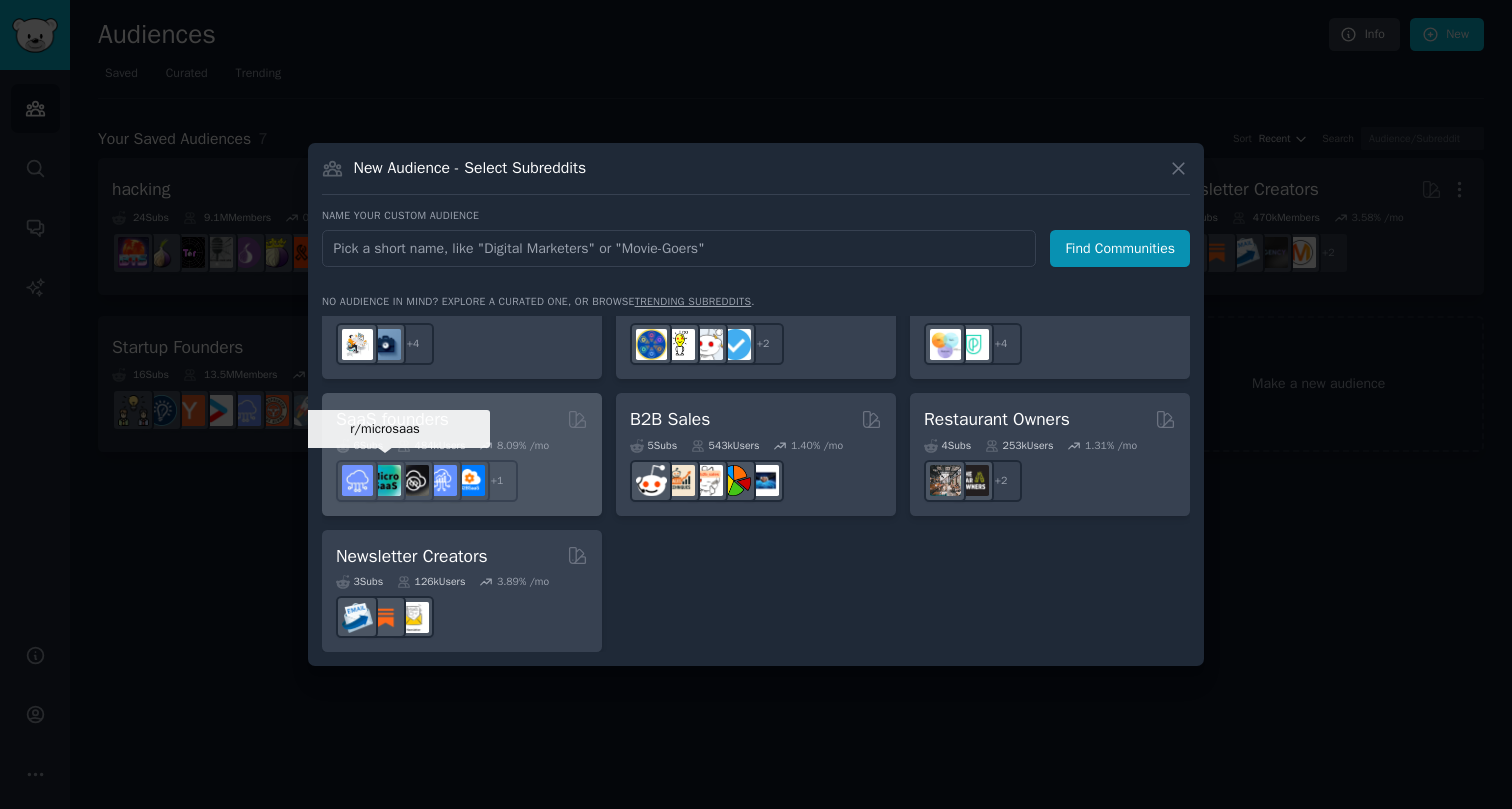 click at bounding box center [385, 481] 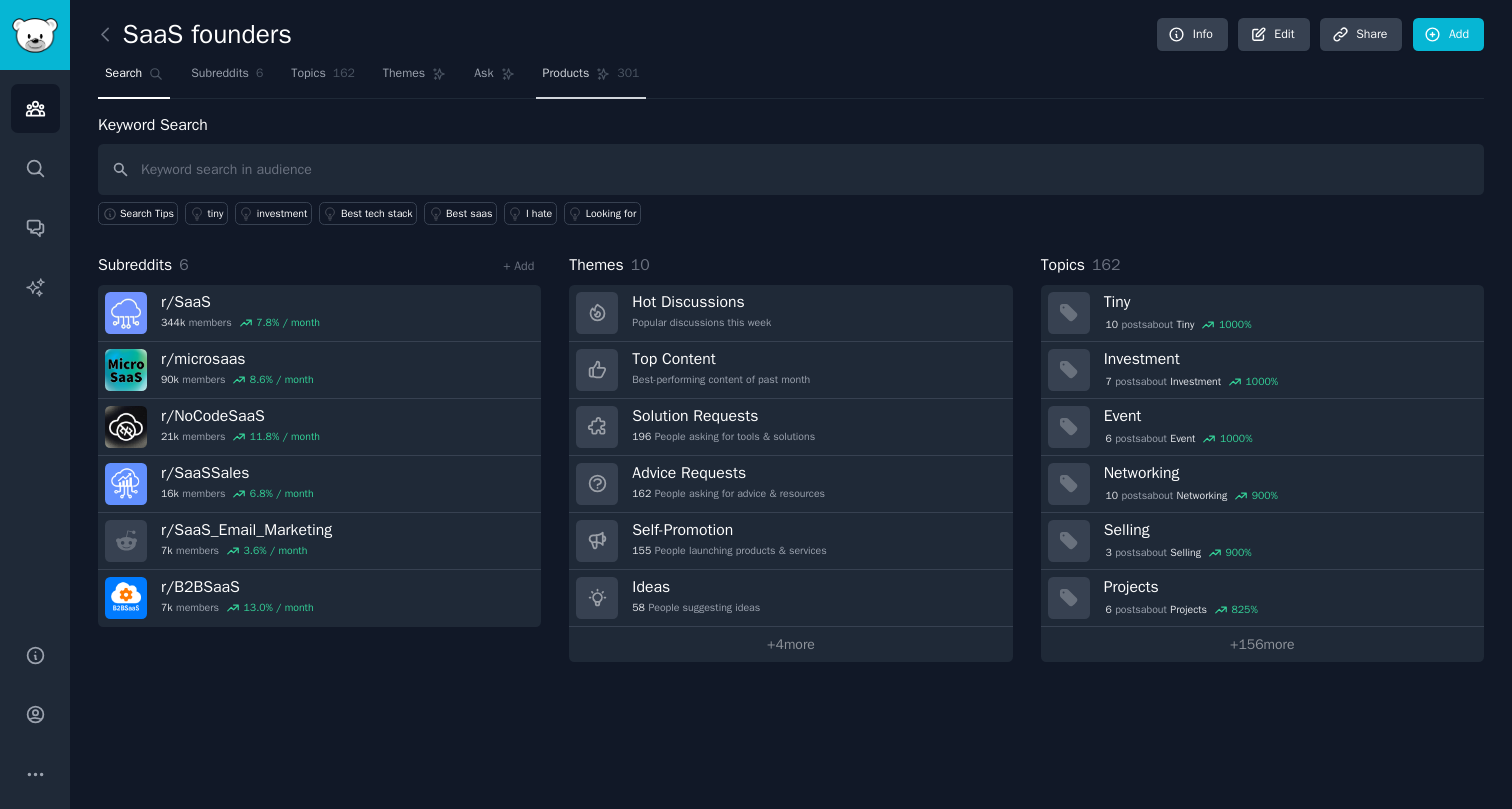 click on "Products" at bounding box center [566, 74] 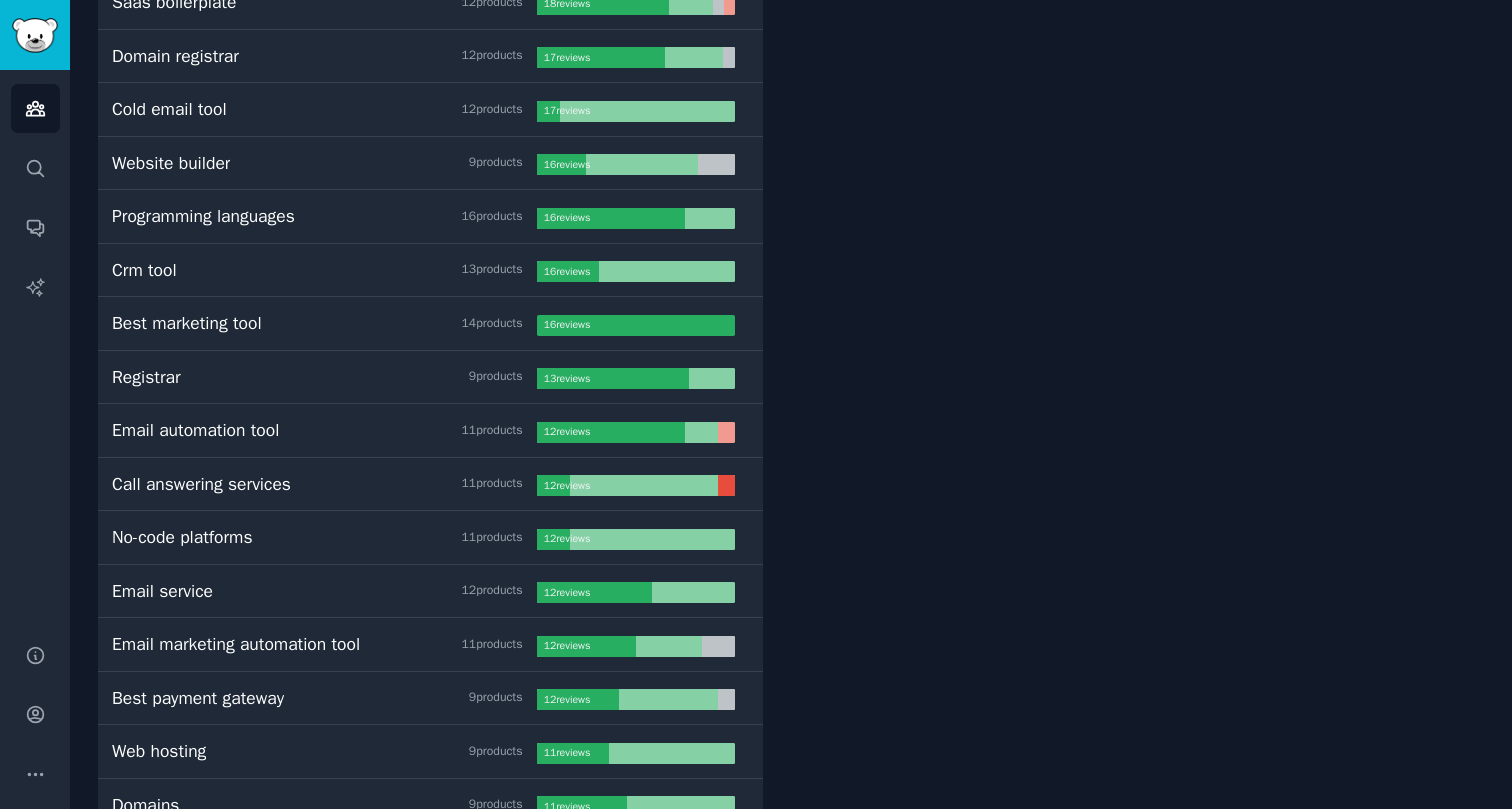 scroll, scrollTop: 1411, scrollLeft: 0, axis: vertical 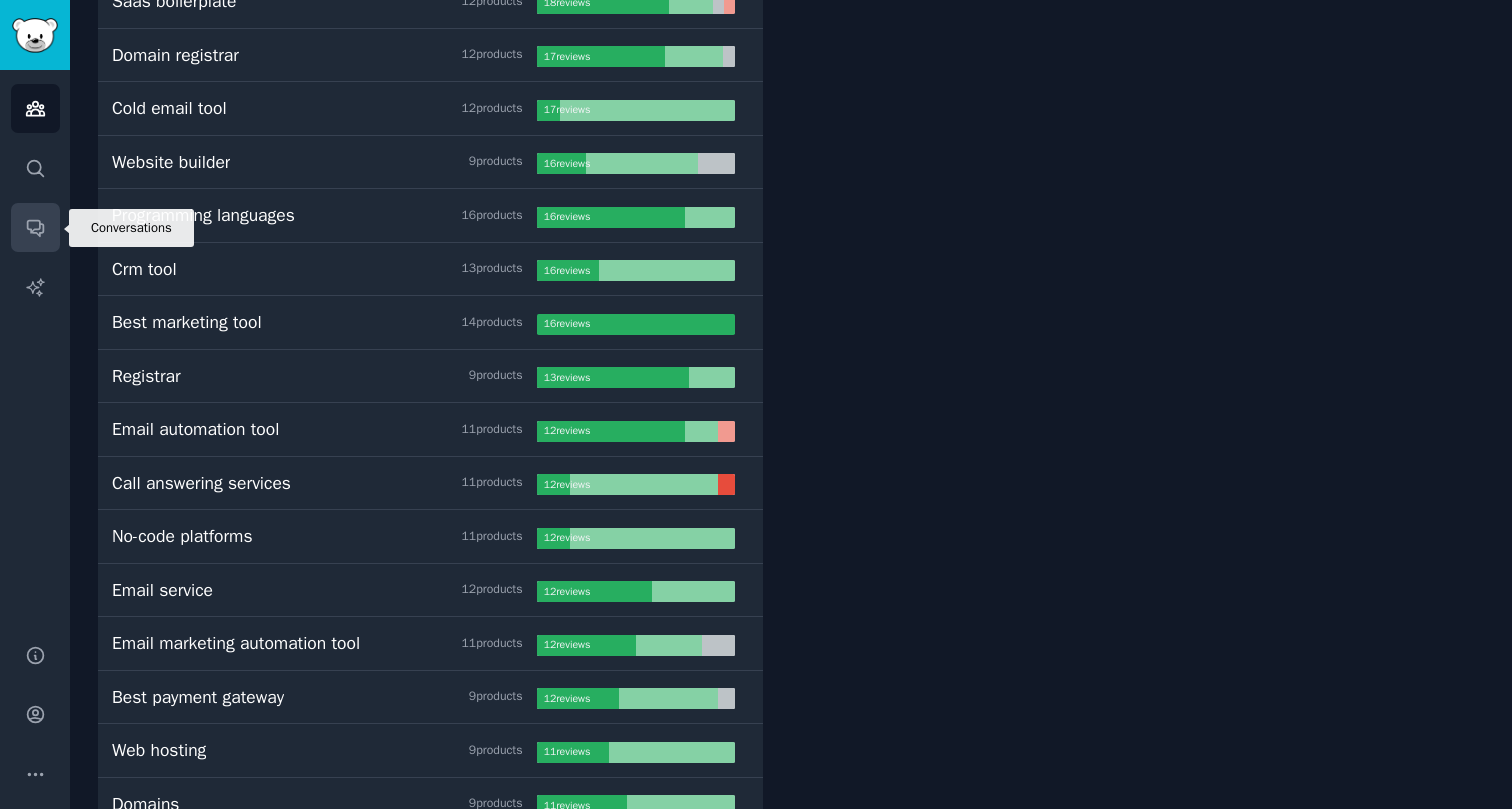 click 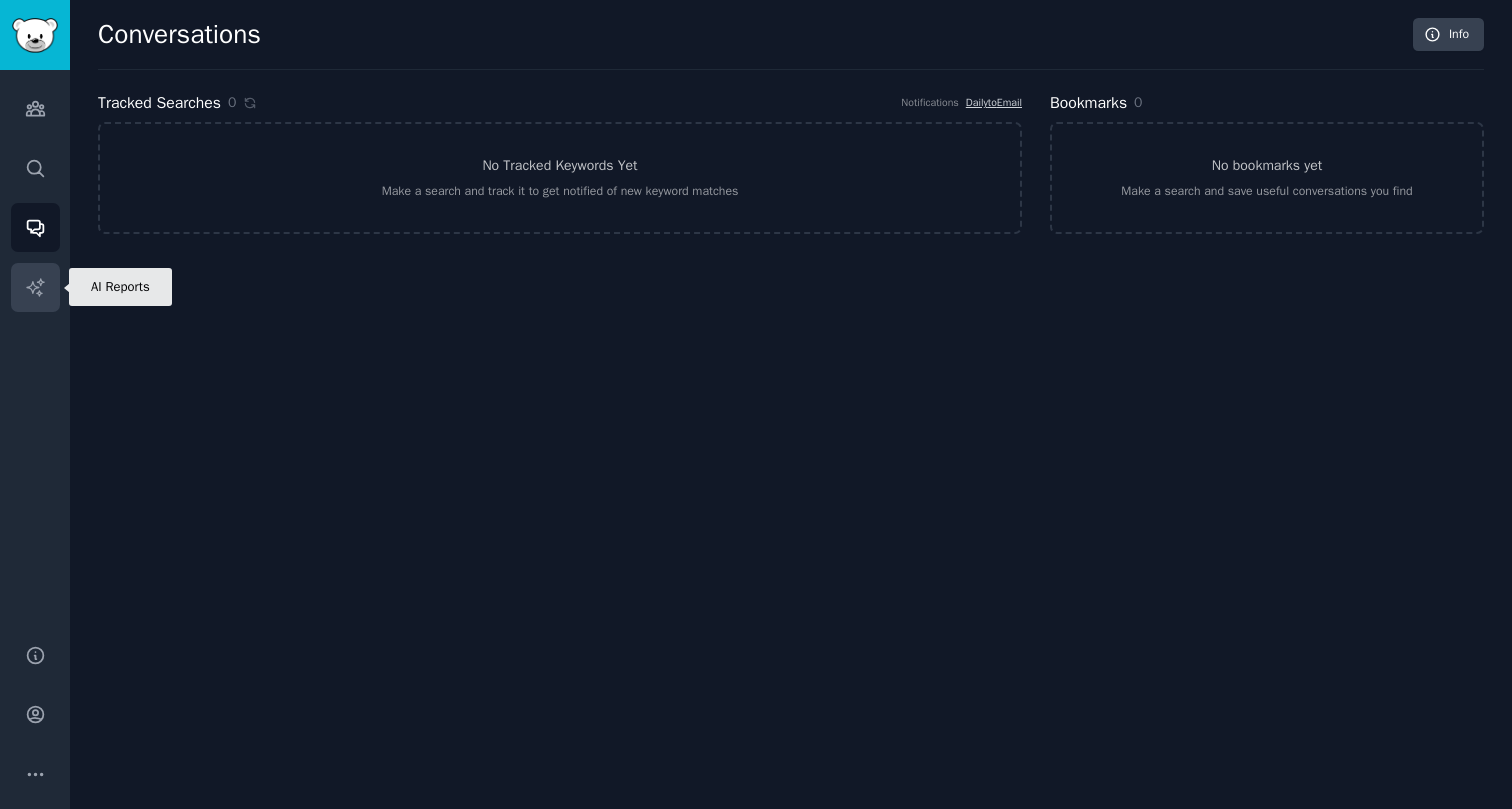 click 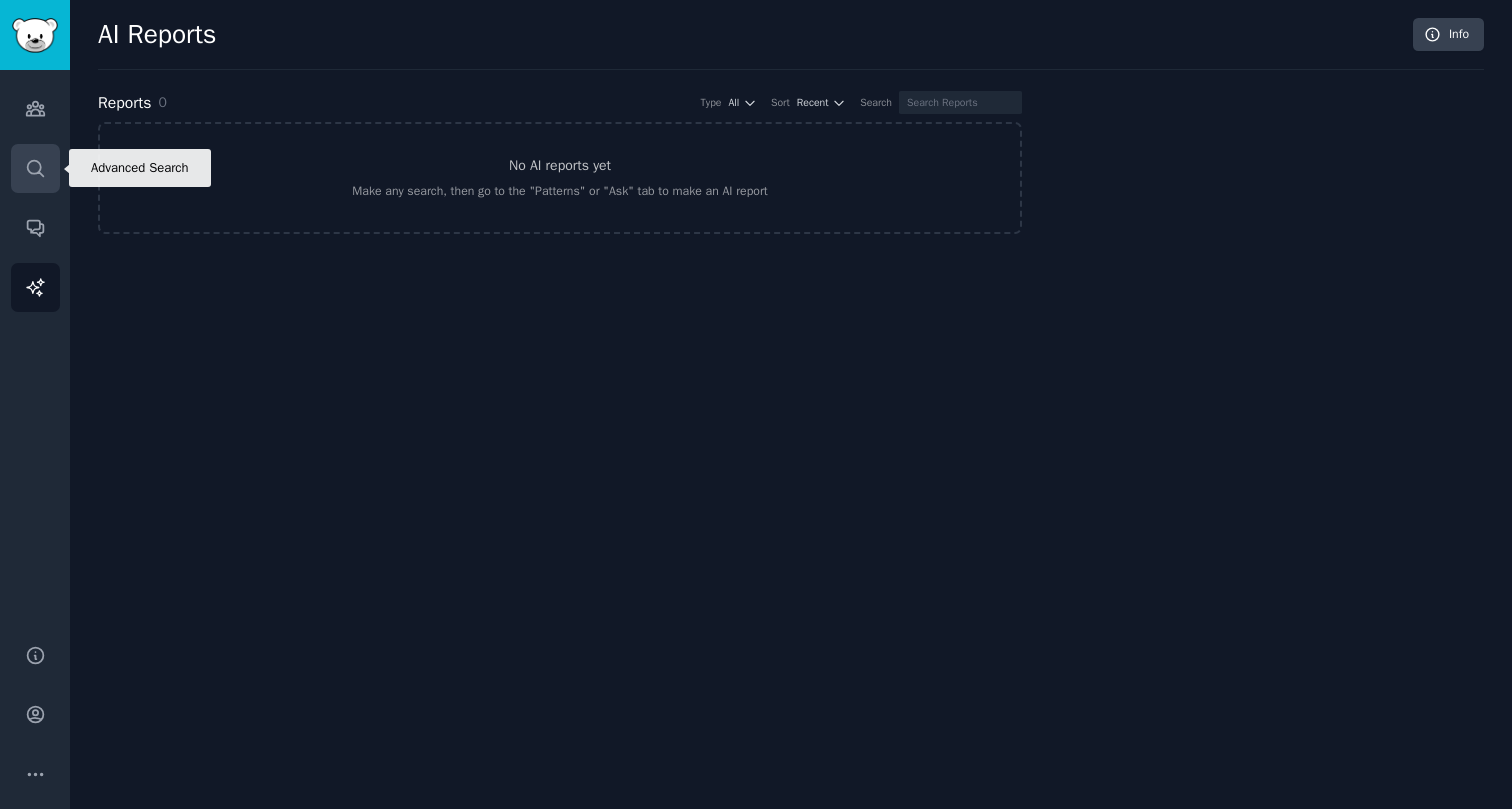 click 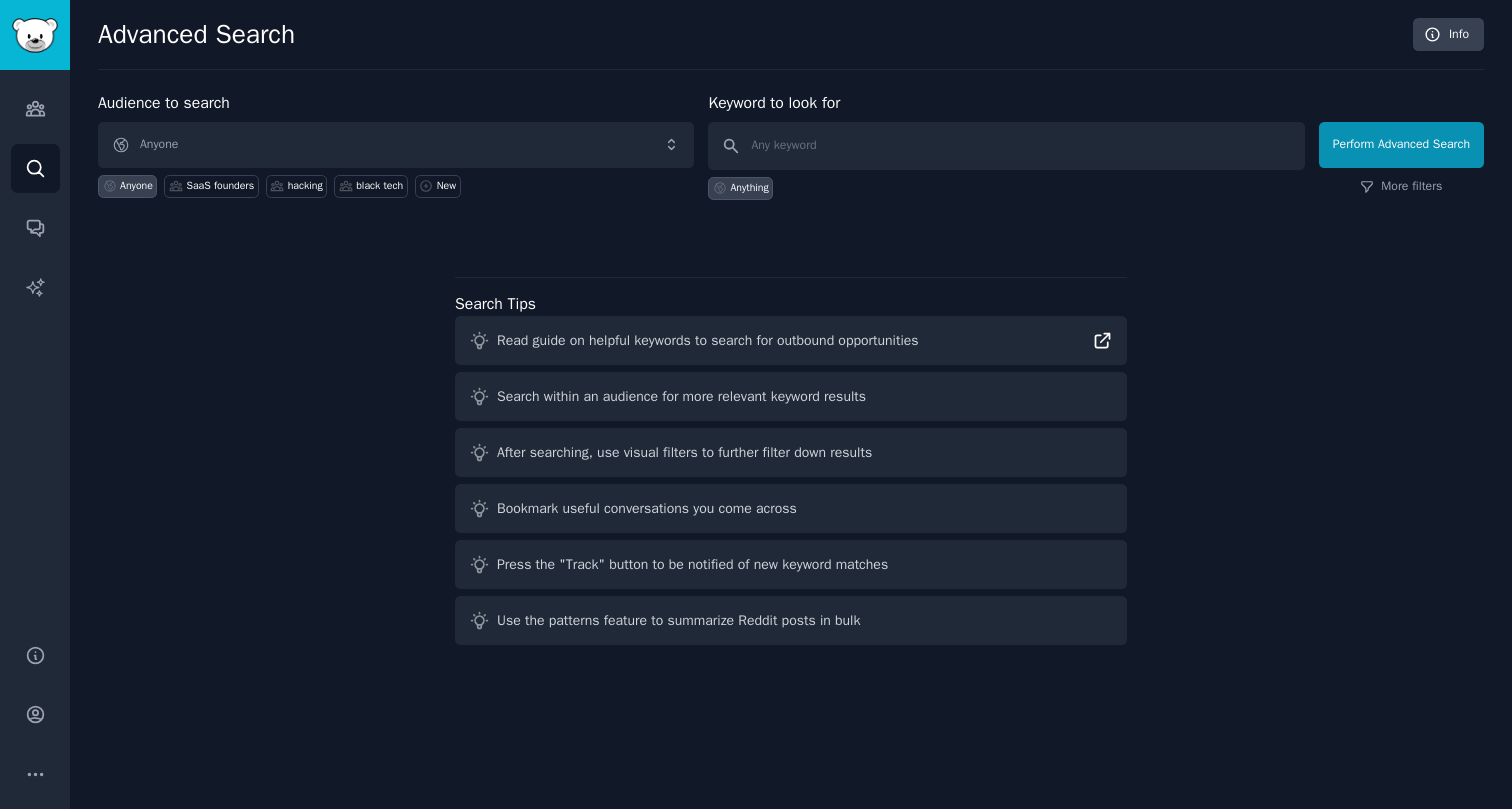 click 